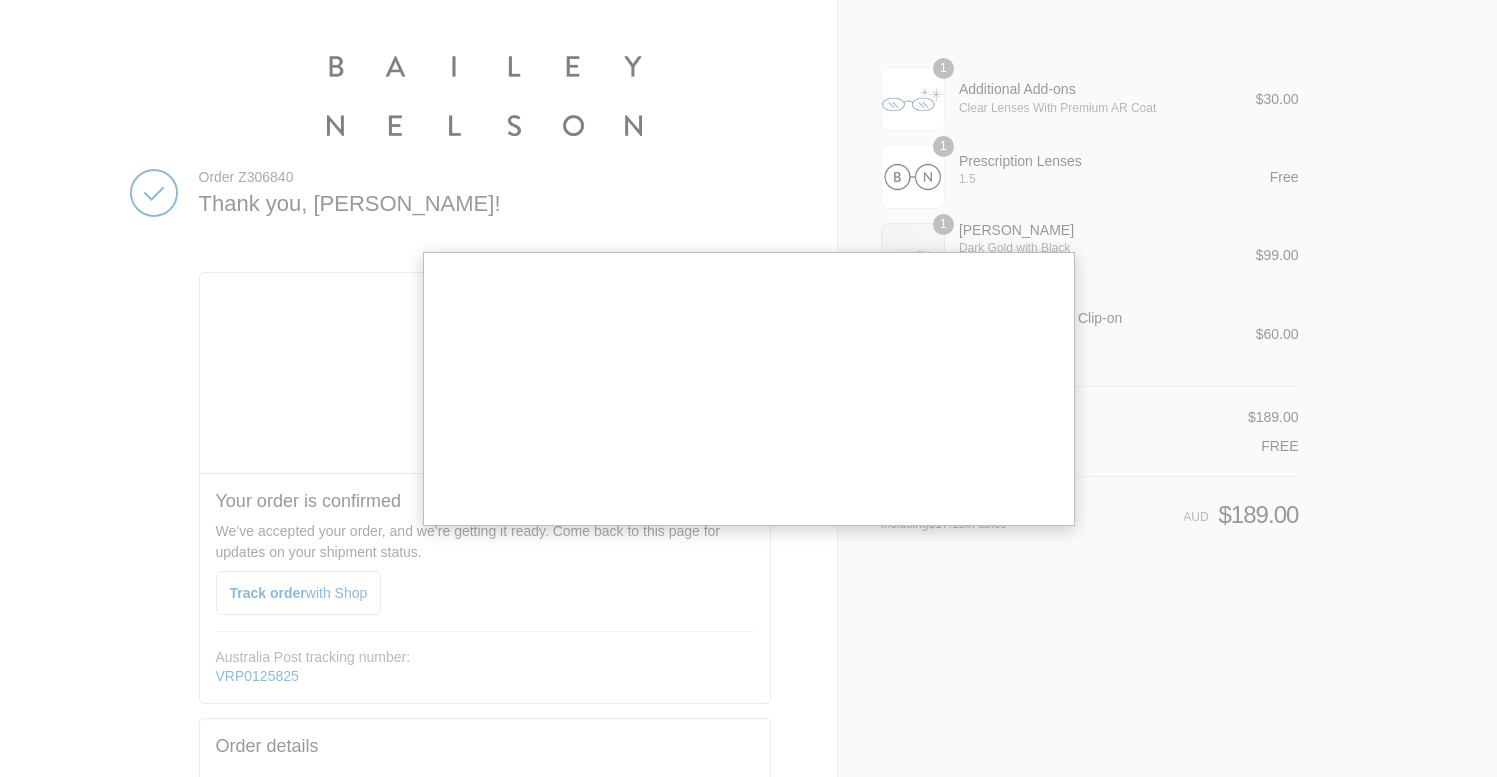 scroll, scrollTop: 0, scrollLeft: 0, axis: both 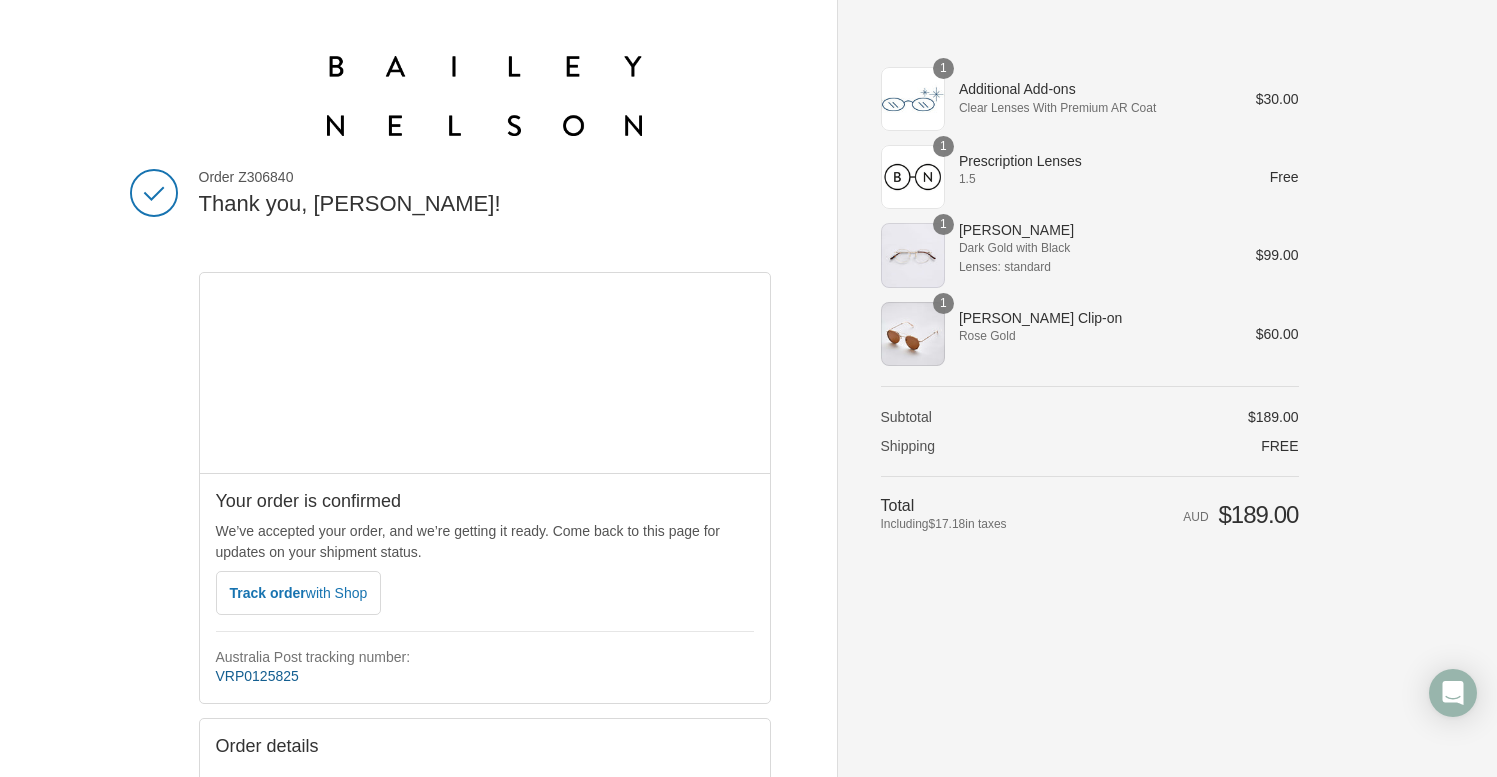 click on "VRP0125825" at bounding box center [257, 676] 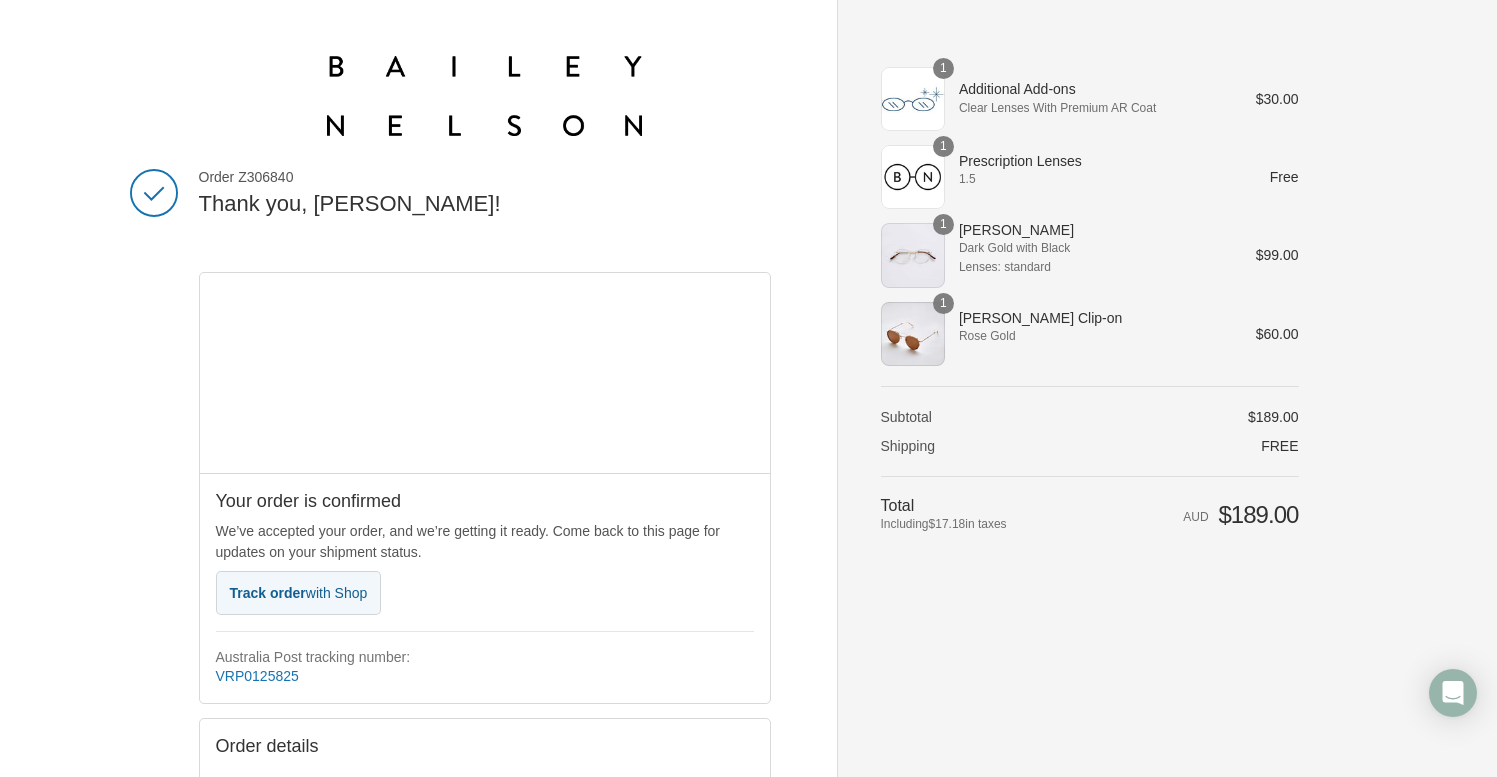click on "with Shop" at bounding box center (336, 593) 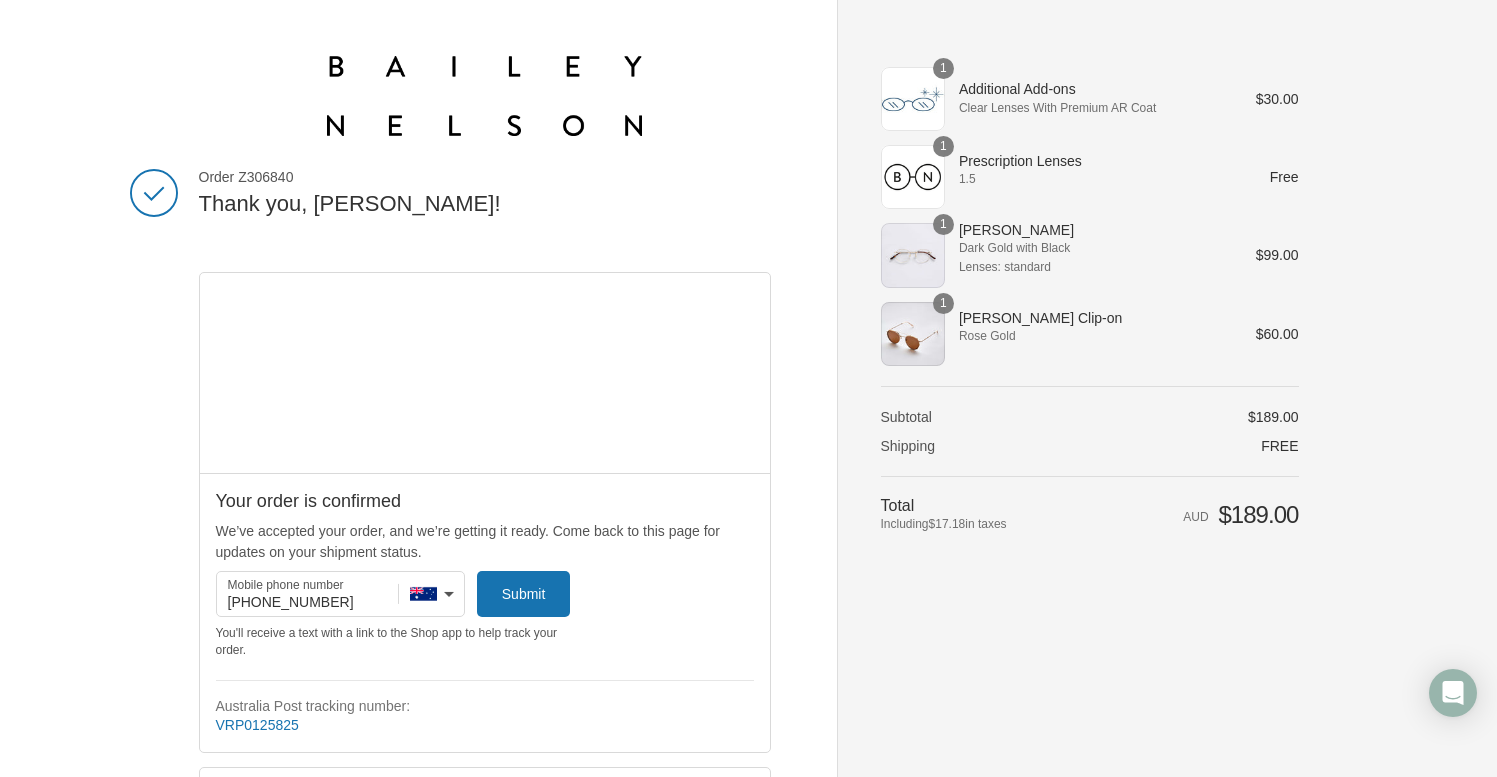 click on "We’ve accepted your order, and we’re getting it ready. Come back to this page for updates on your shipment status." at bounding box center (485, 542) 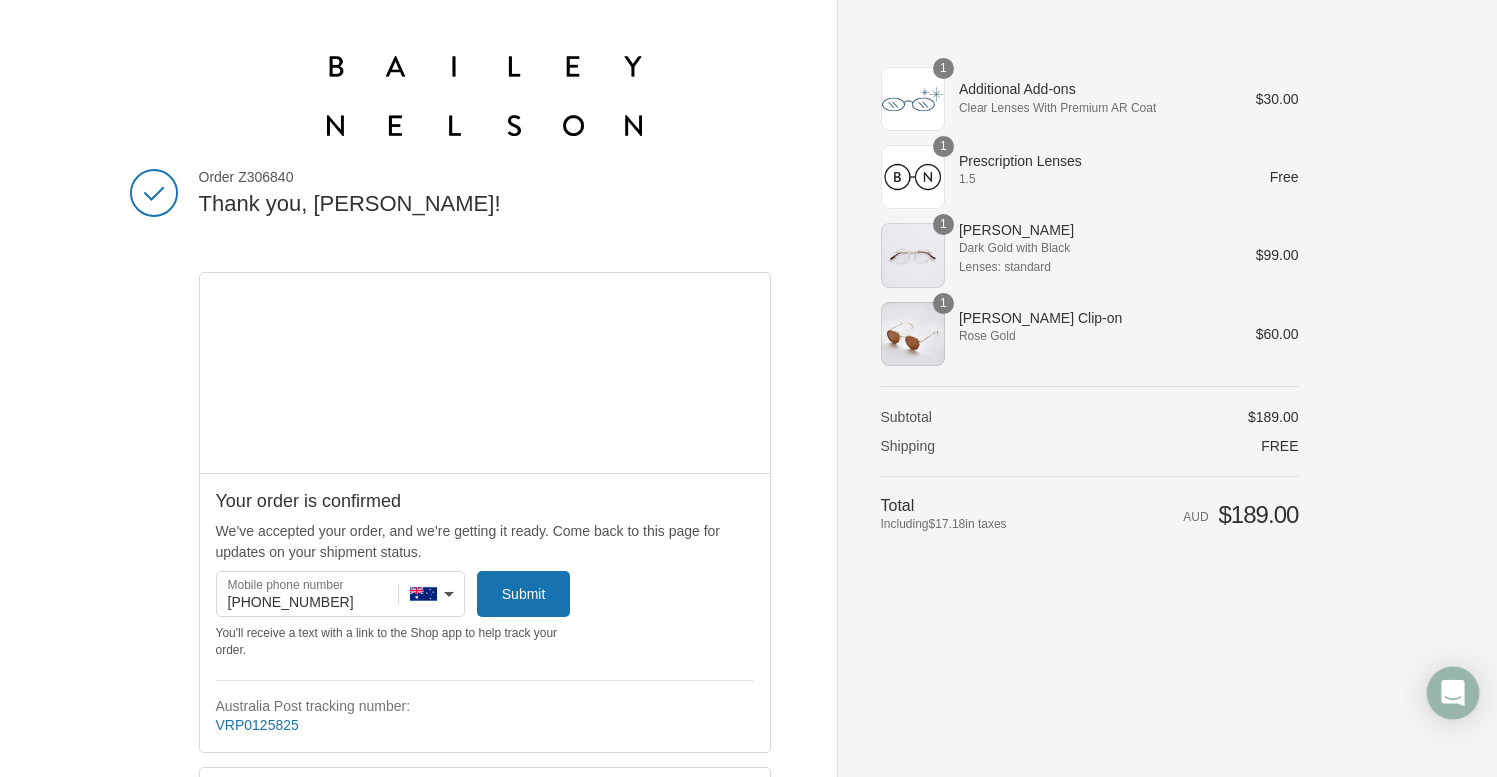 click at bounding box center [1453, 693] 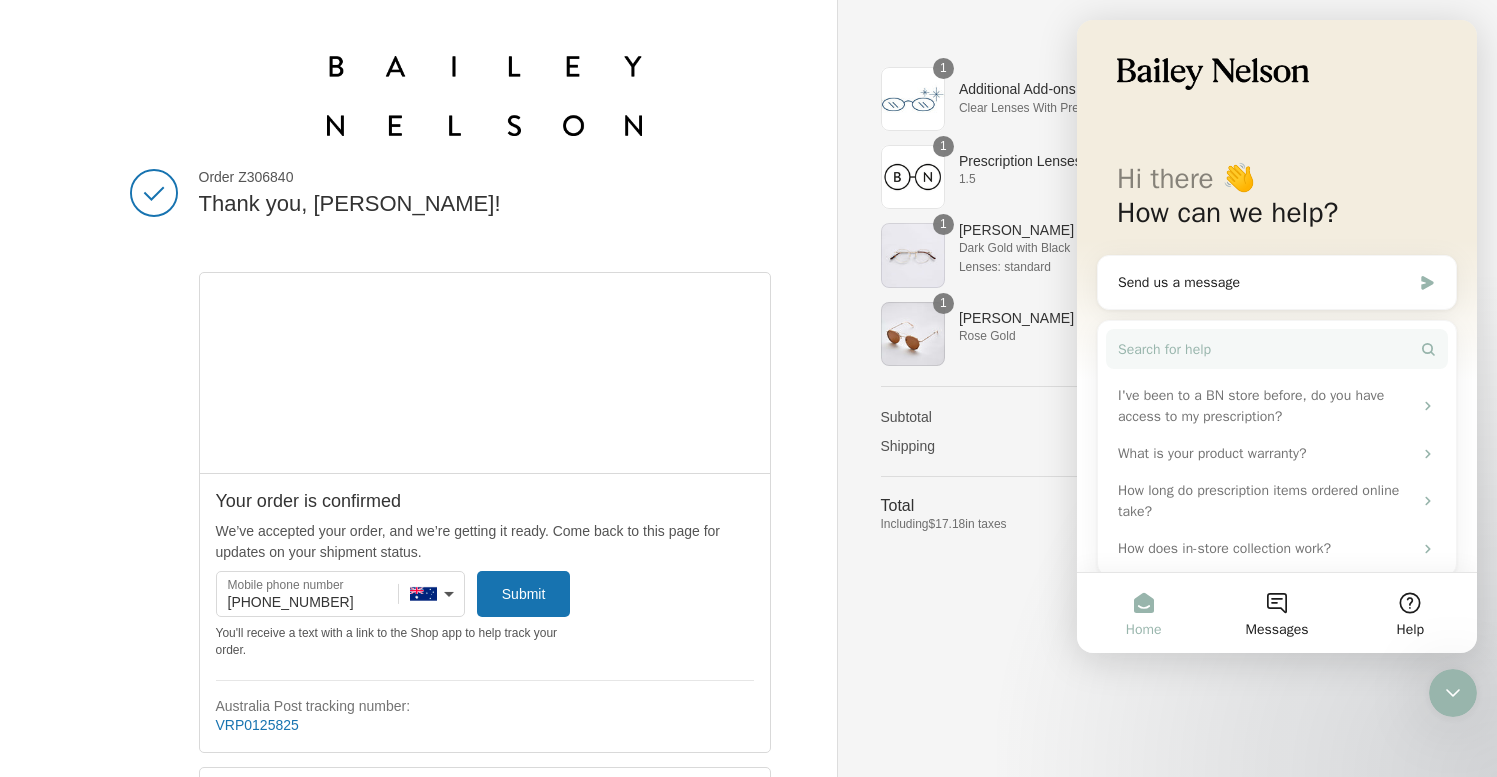 scroll, scrollTop: 0, scrollLeft: 0, axis: both 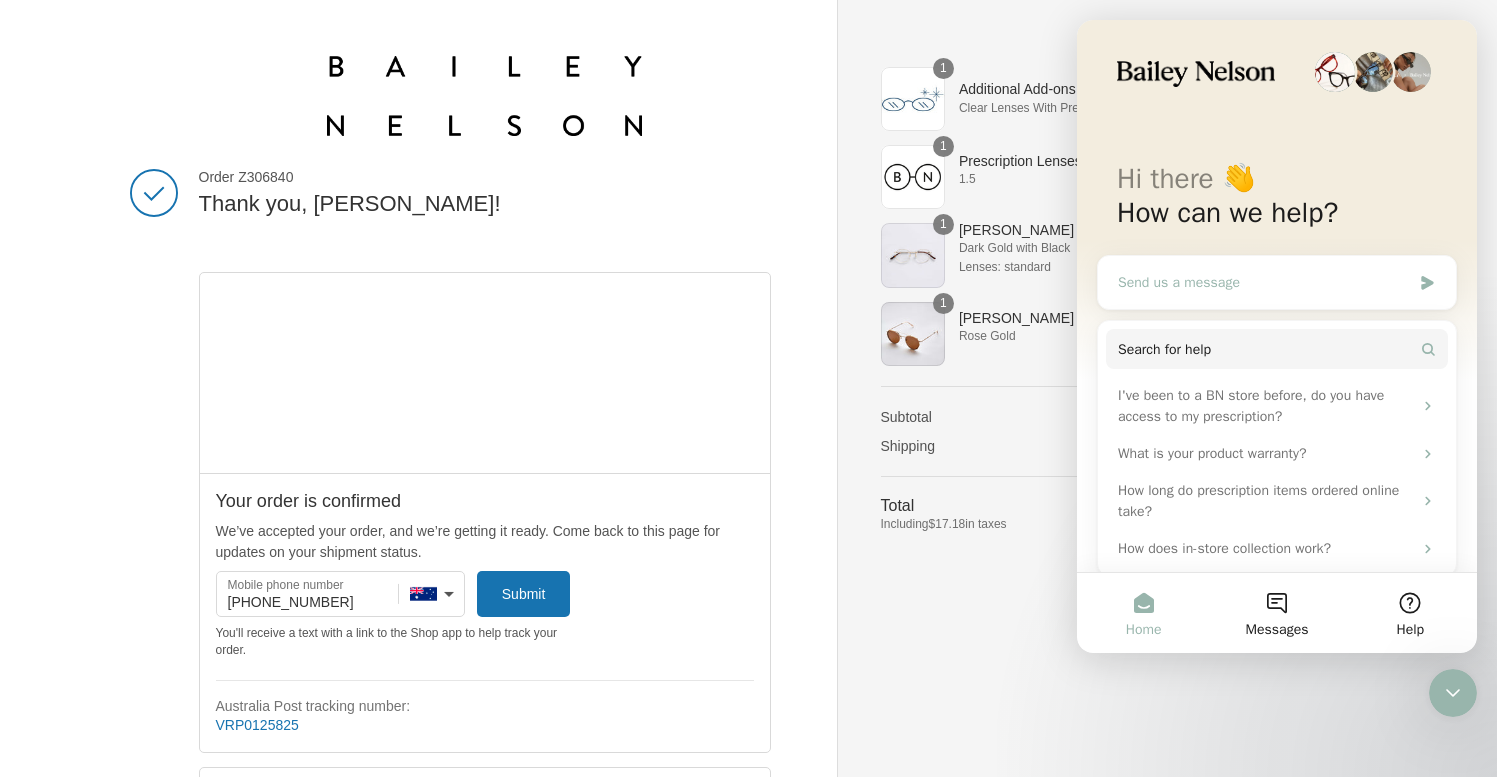 click on "Send us a message" at bounding box center (1264, 282) 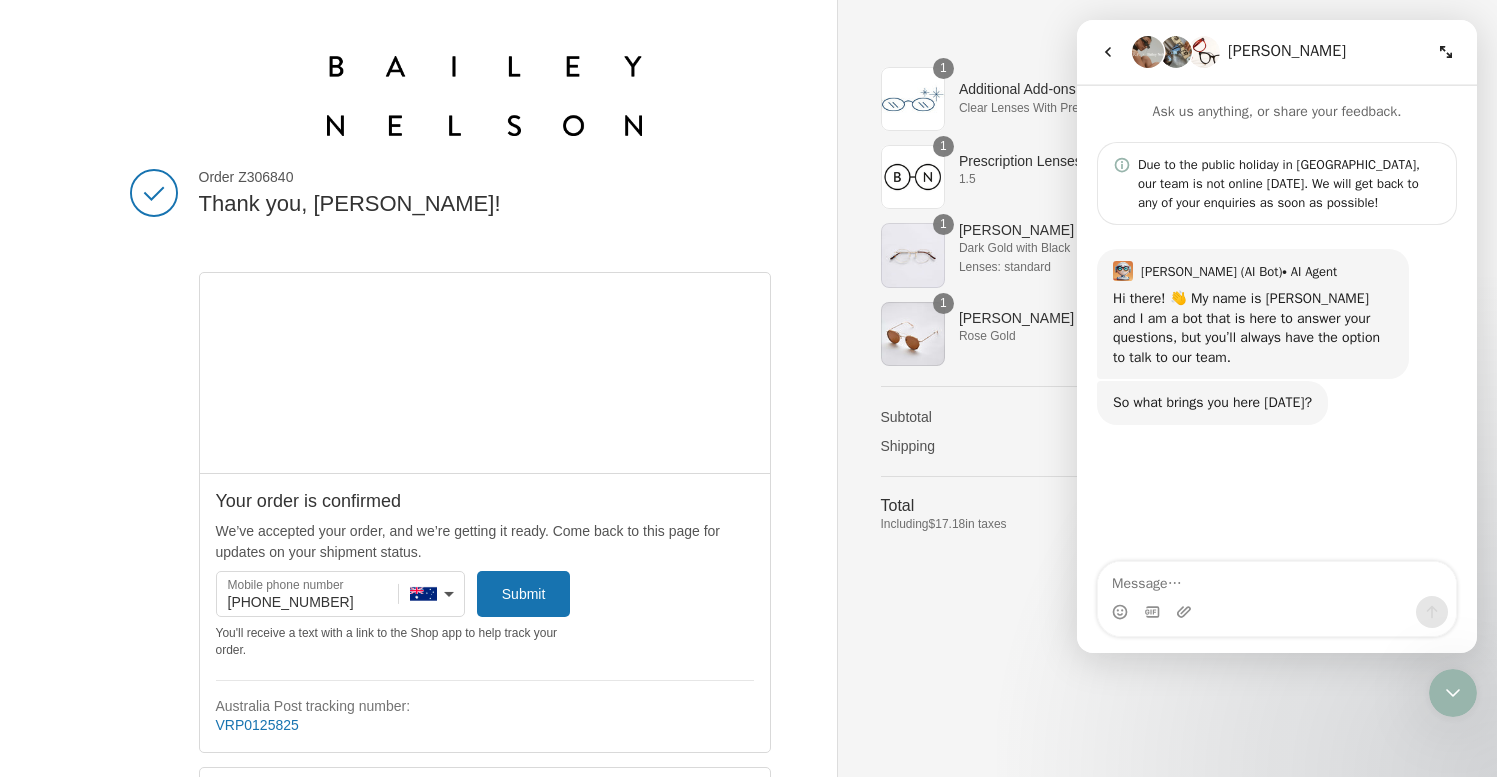 click at bounding box center [1277, 579] 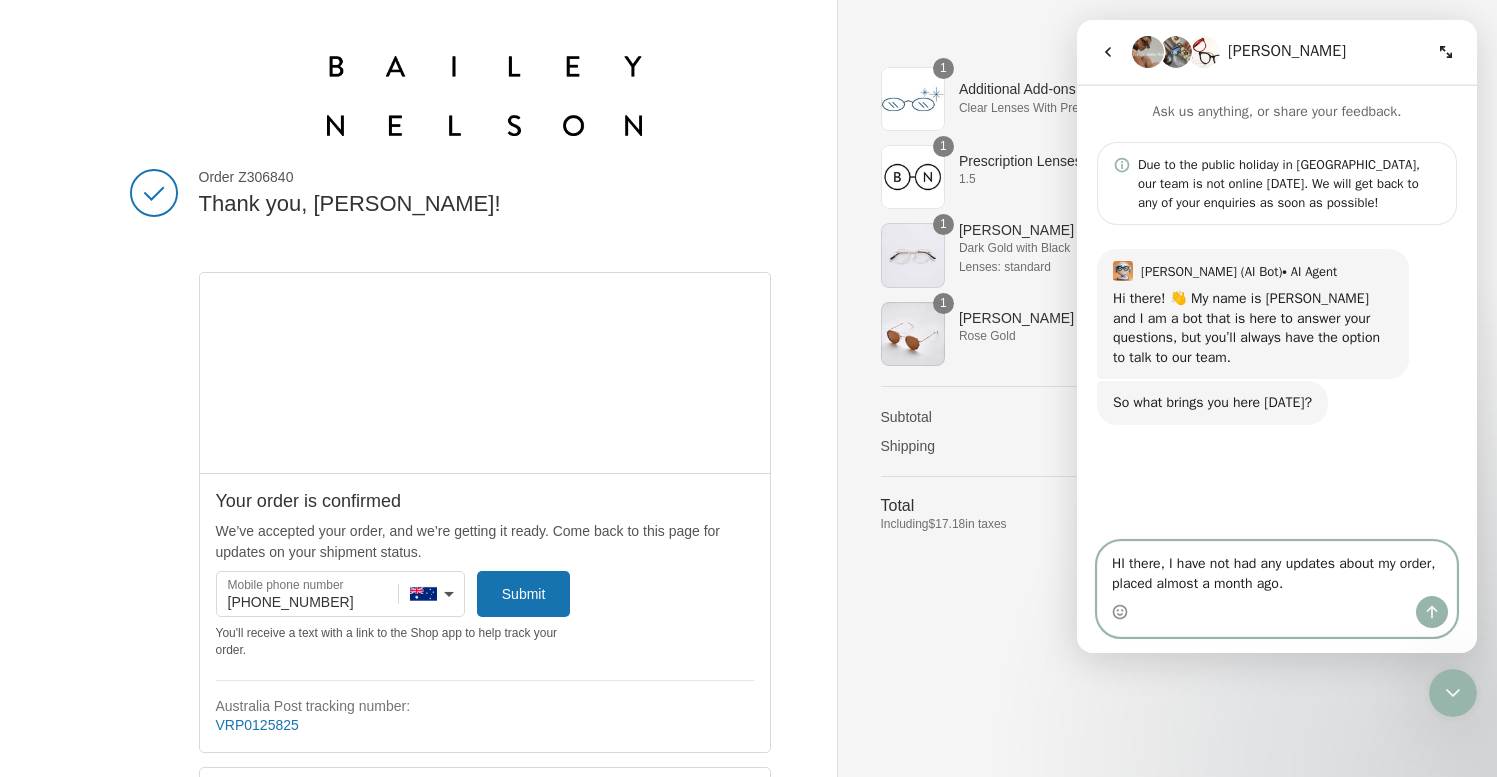 type on "HI there, I have not had any updates about my order, placed almost a month ago." 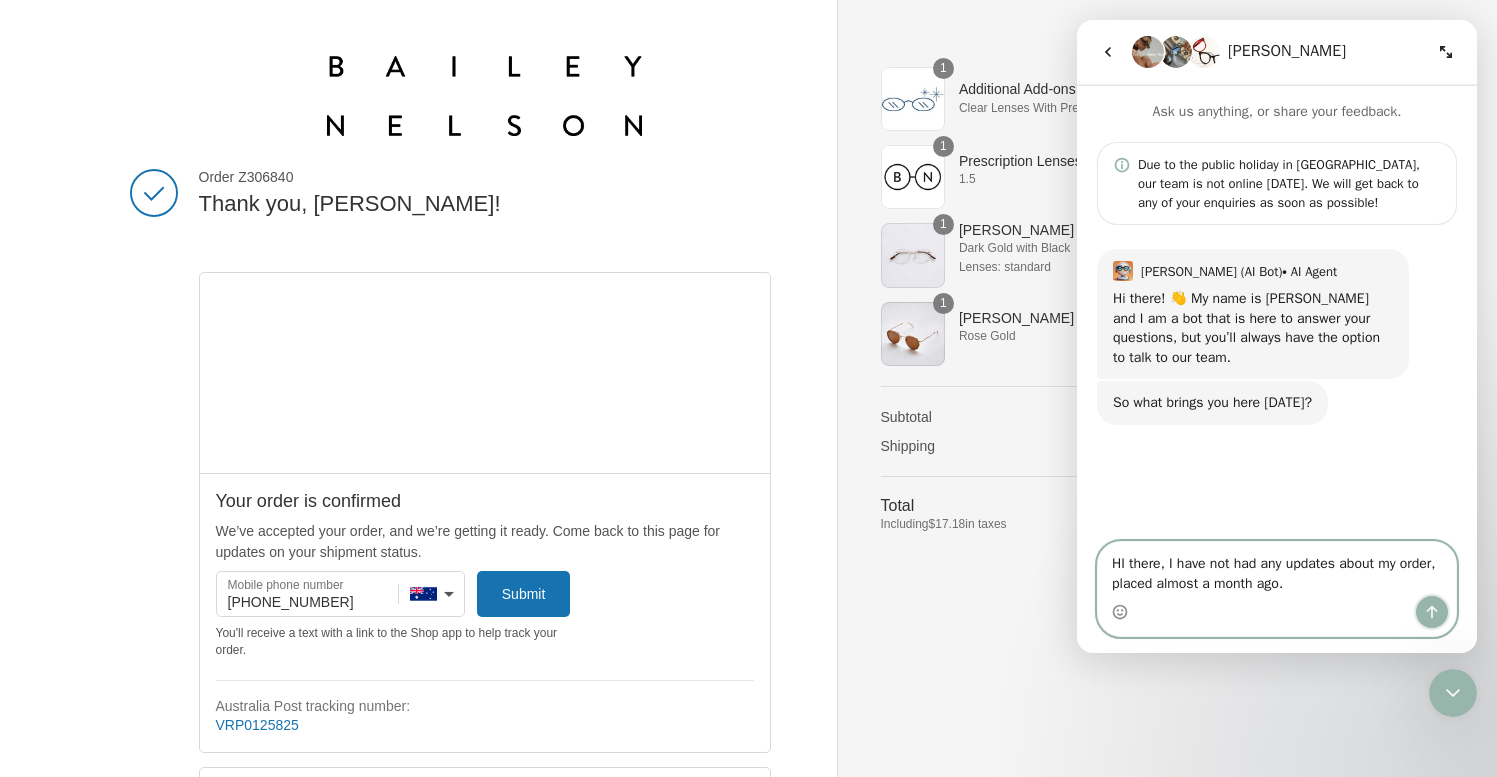 click at bounding box center (1432, 612) 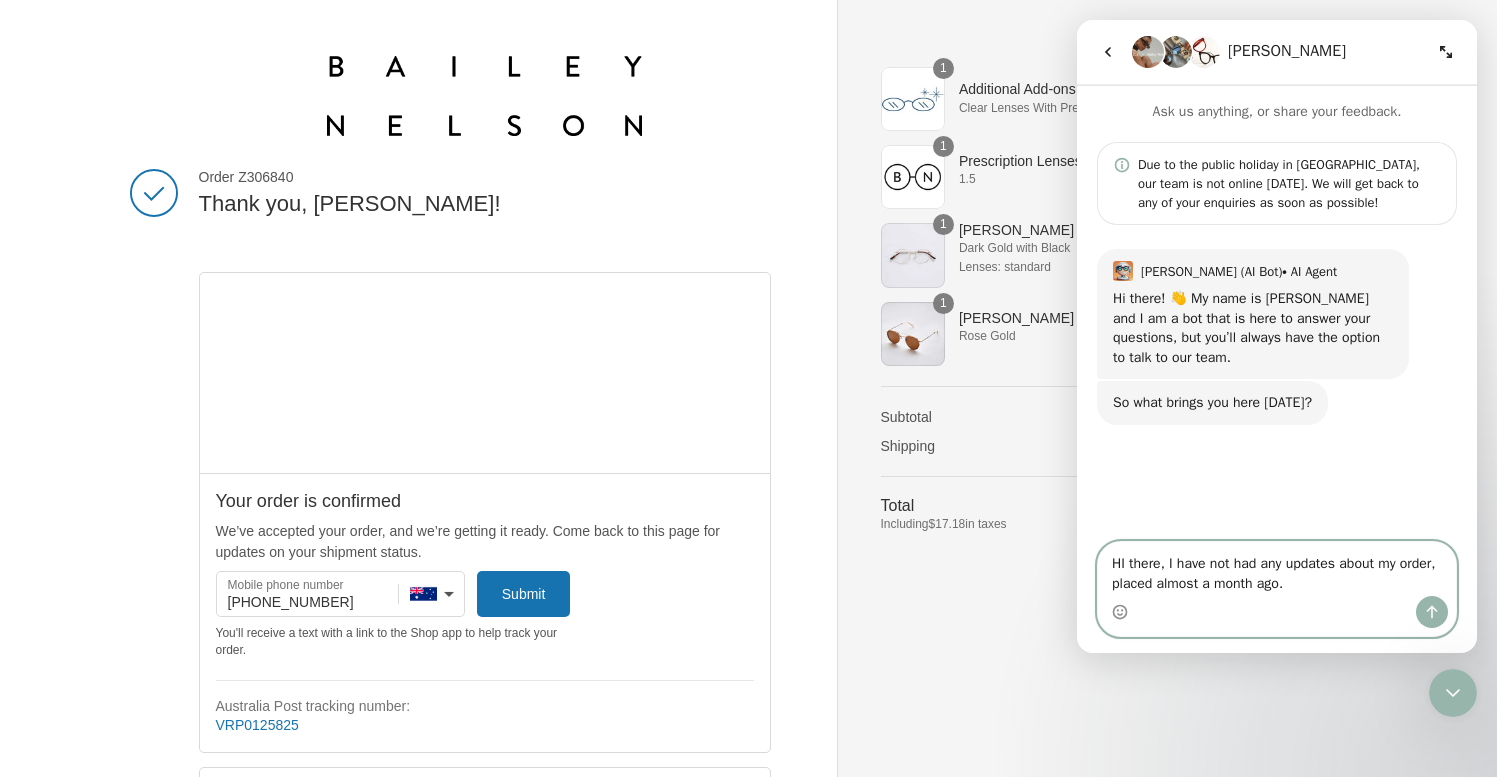 type 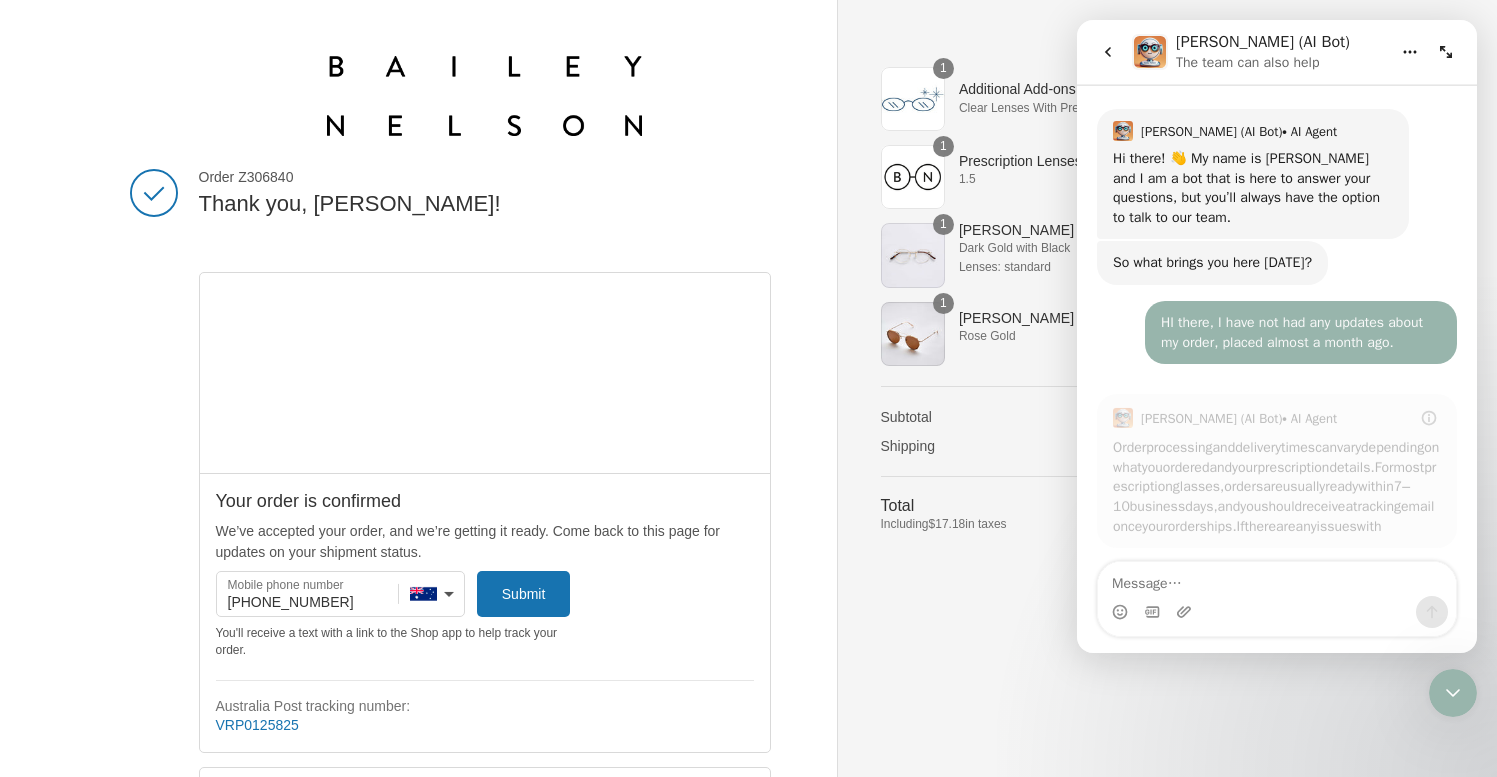 scroll, scrollTop: 3, scrollLeft: 0, axis: vertical 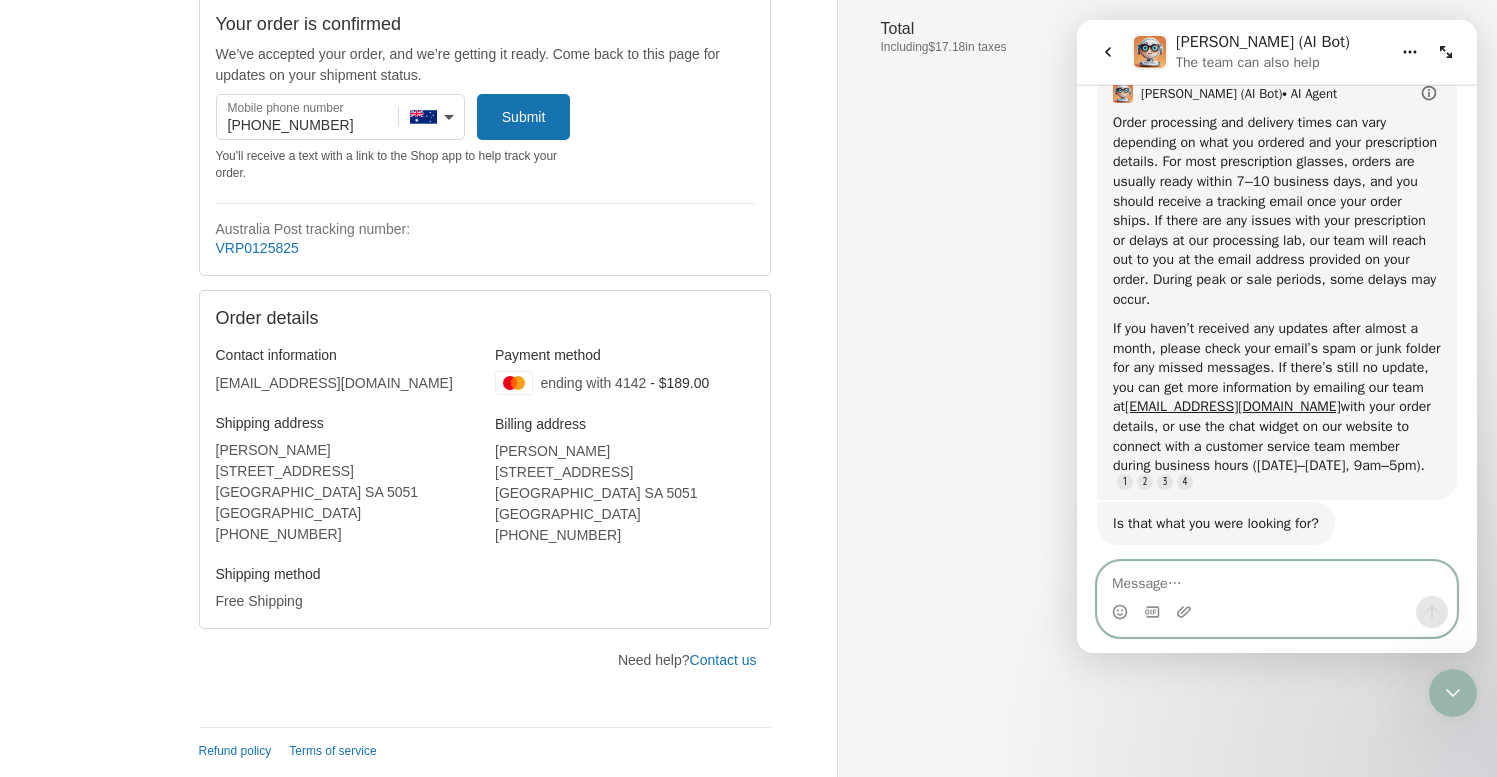 click at bounding box center [1277, 579] 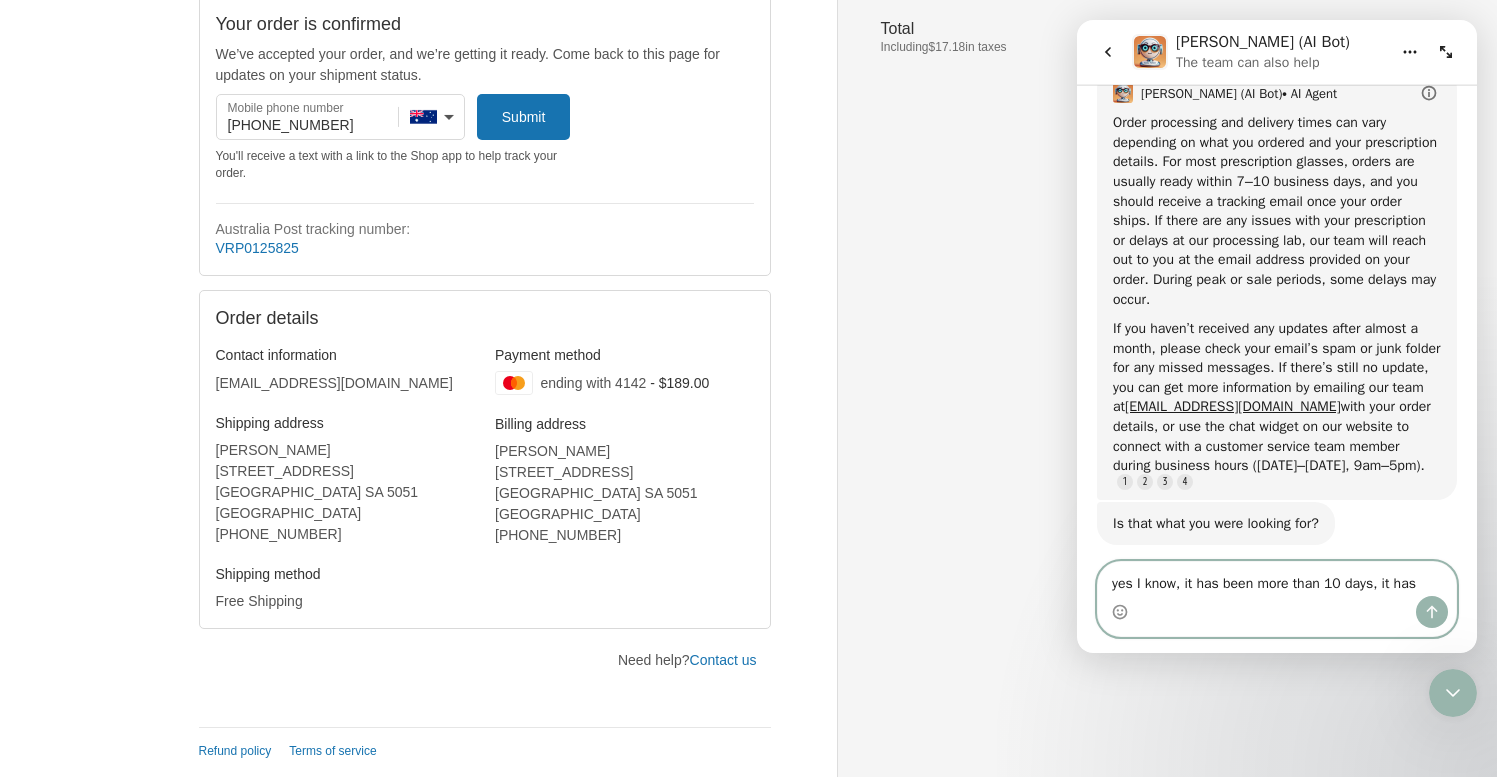 scroll, scrollTop: 328, scrollLeft: 0, axis: vertical 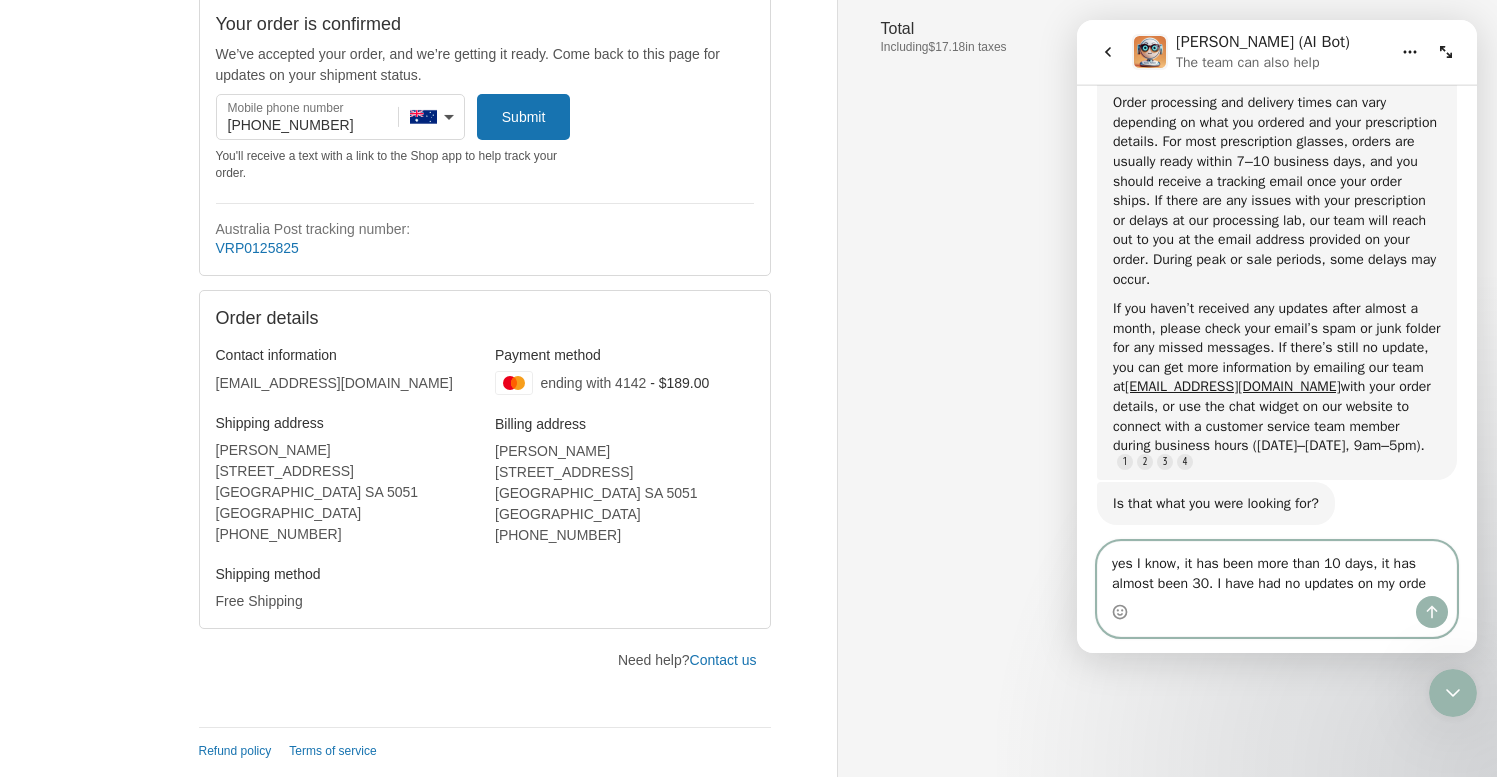 type on "yes I know, it has been more than 10 days, it has almost been 30. I have had no updates on my order" 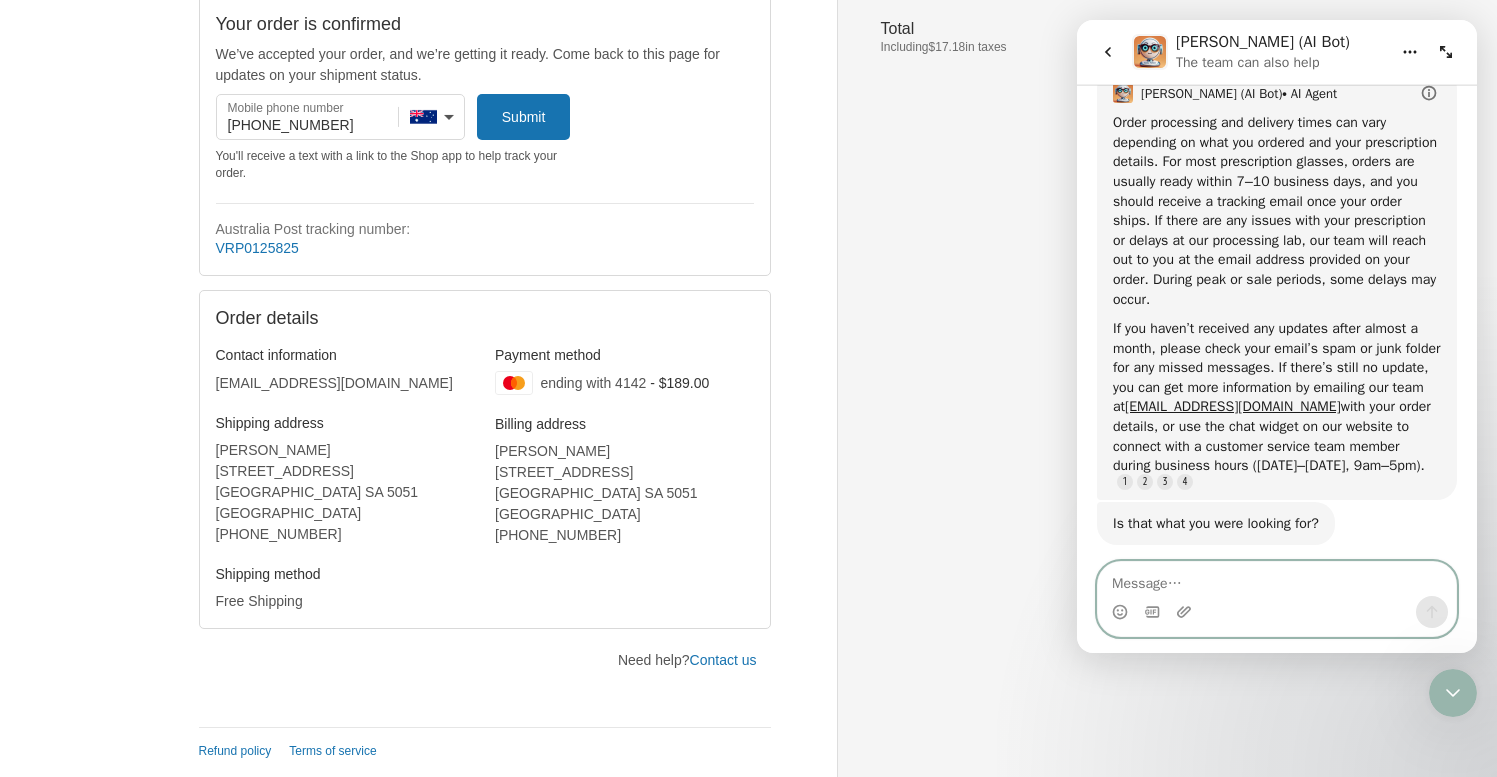 scroll, scrollTop: 405, scrollLeft: 0, axis: vertical 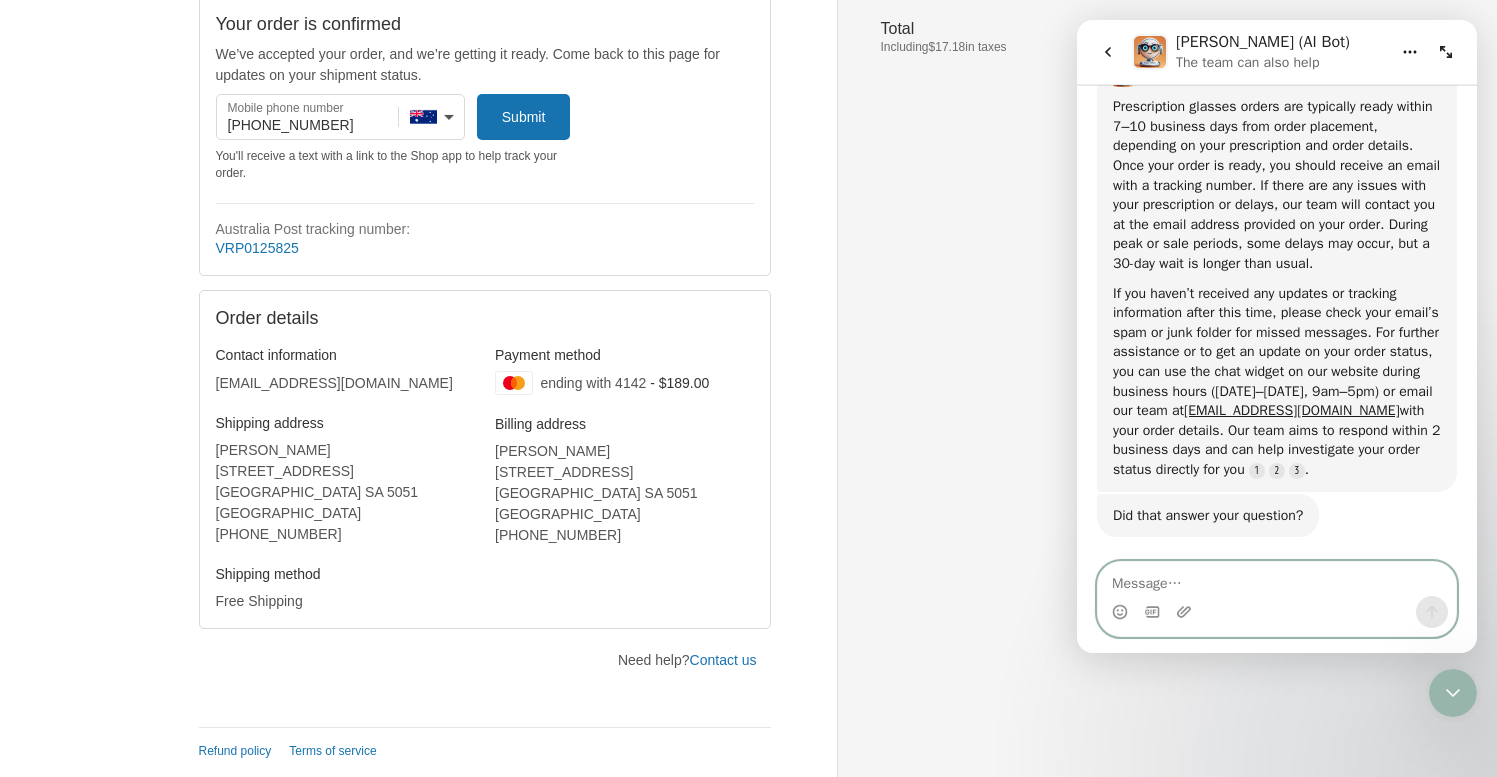 click at bounding box center (1277, 579) 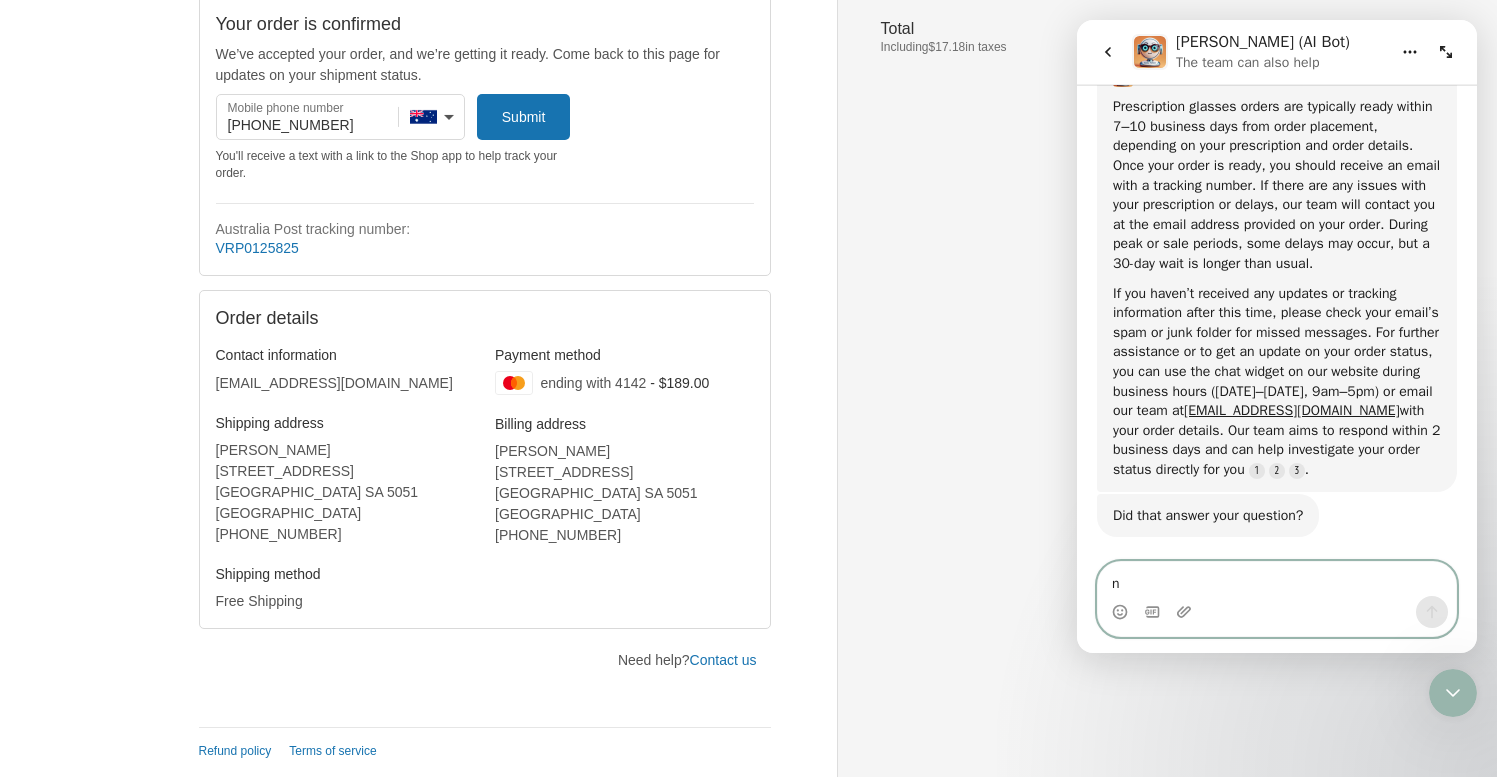 type on "no" 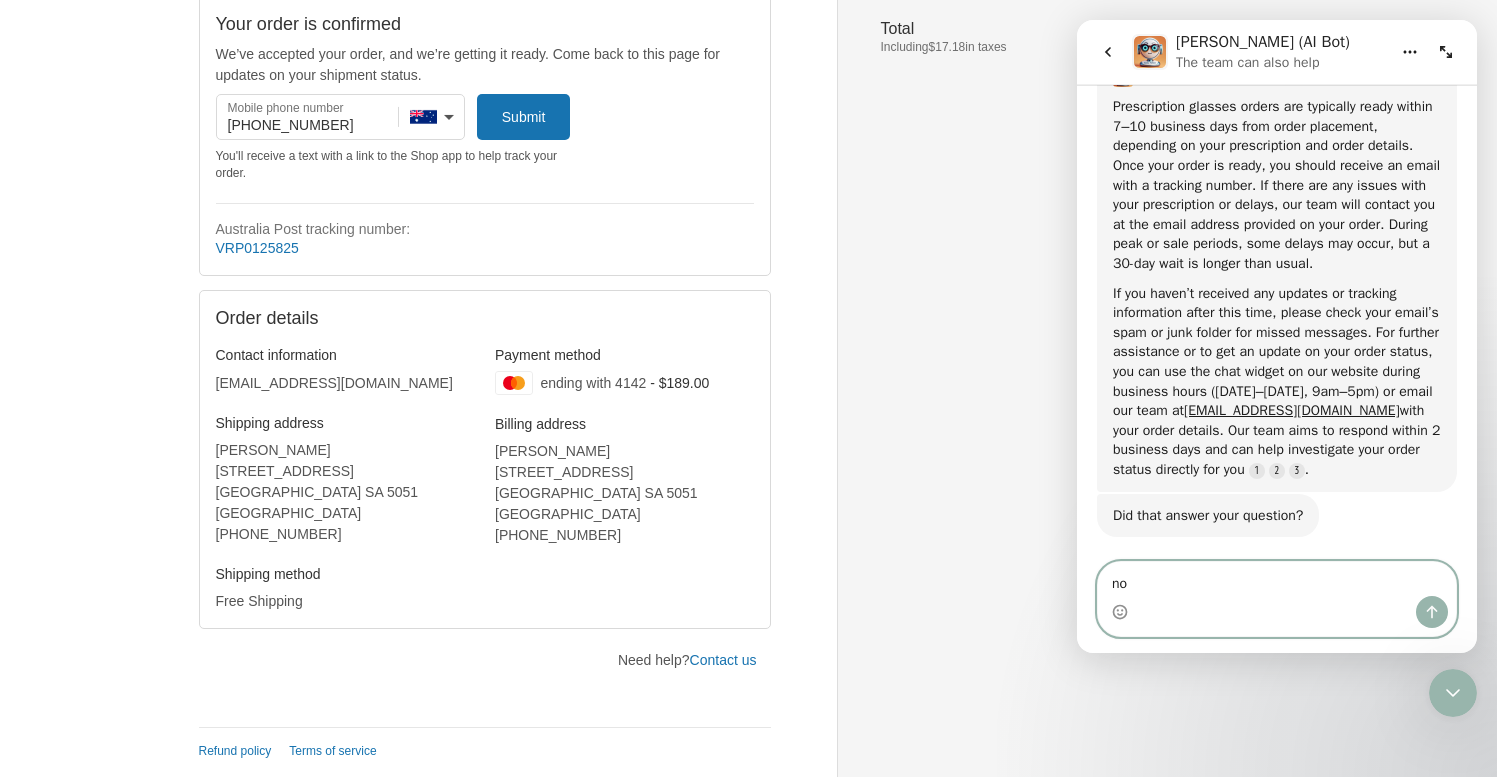 type 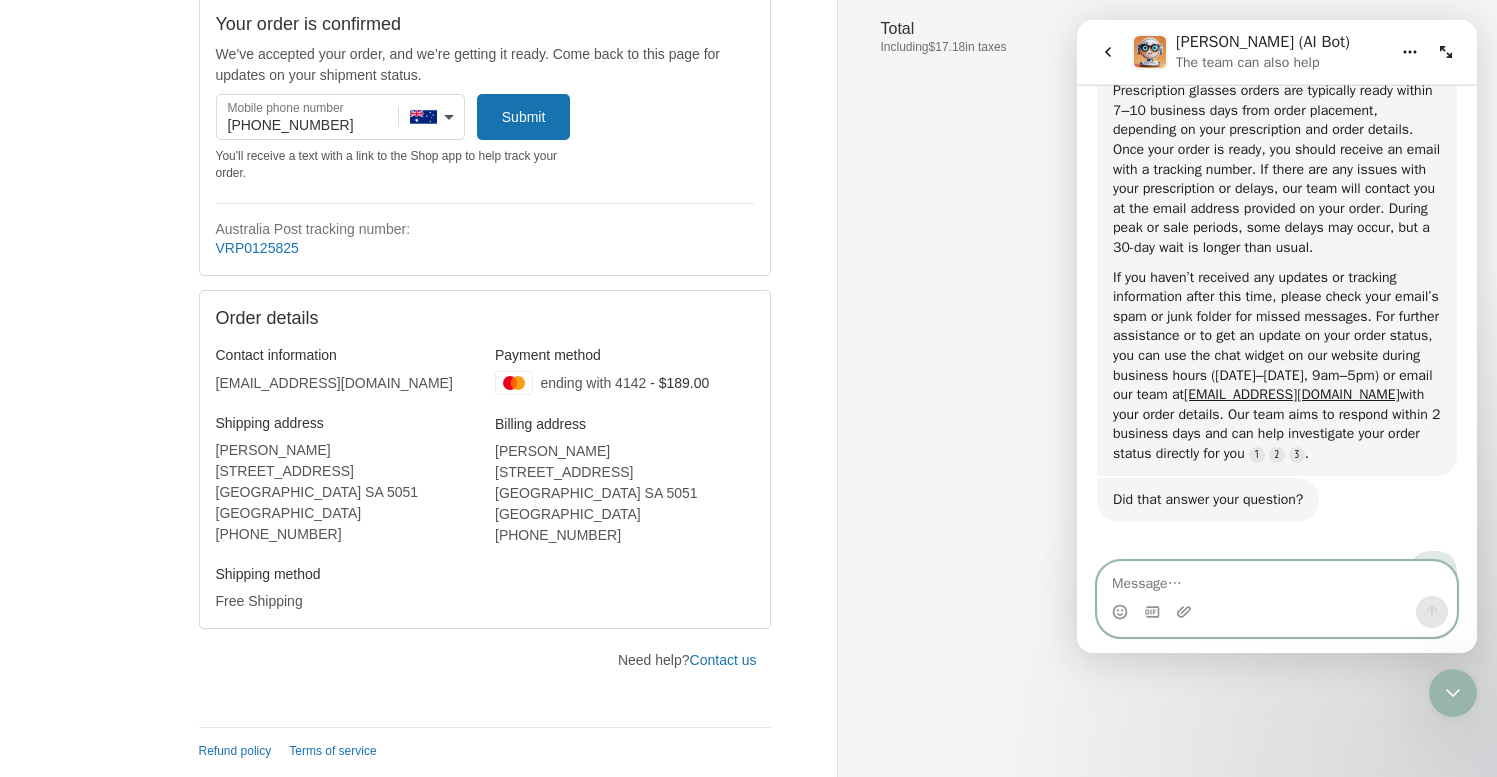 scroll, scrollTop: 990, scrollLeft: 0, axis: vertical 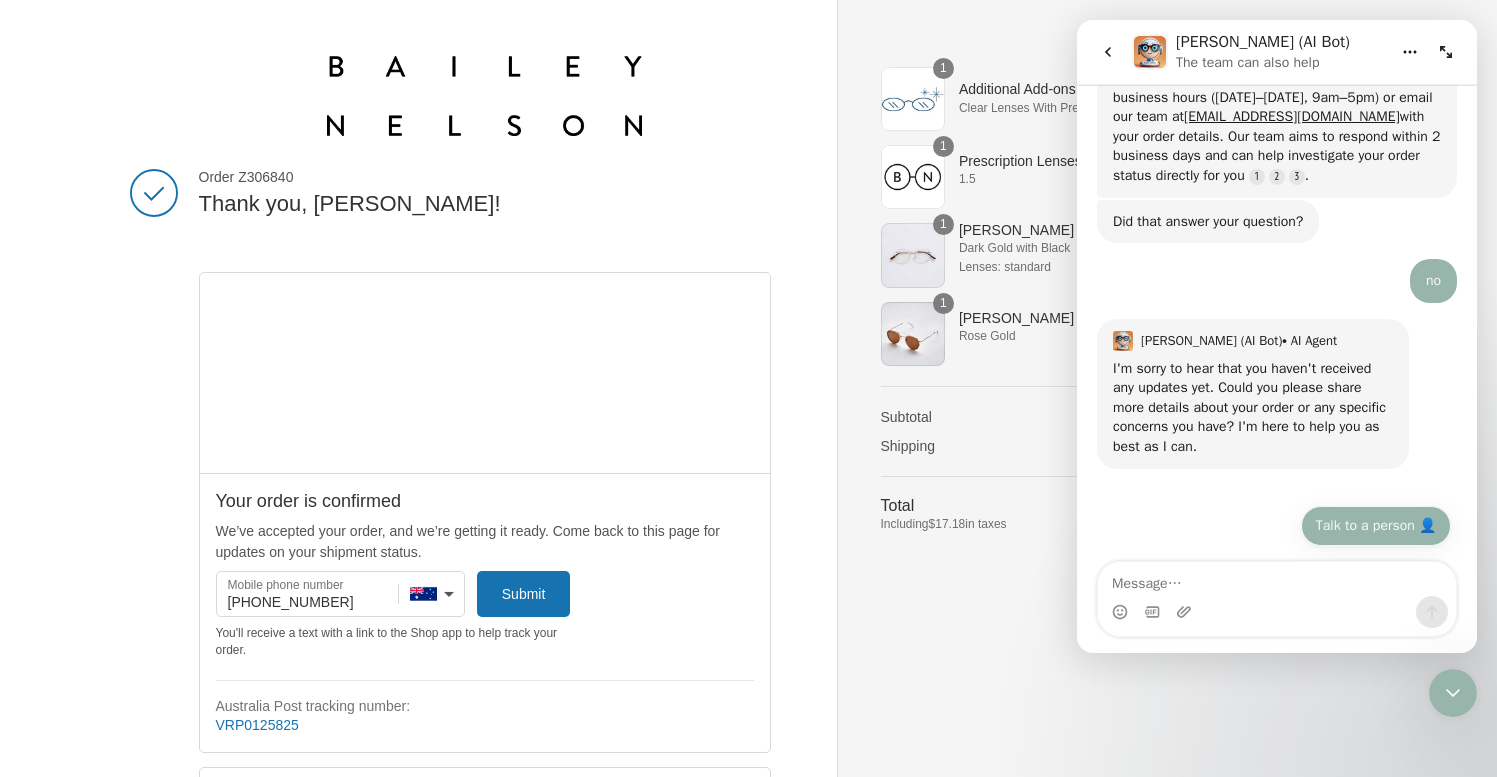 click on "Talk to a person 👤" at bounding box center (1376, 526) 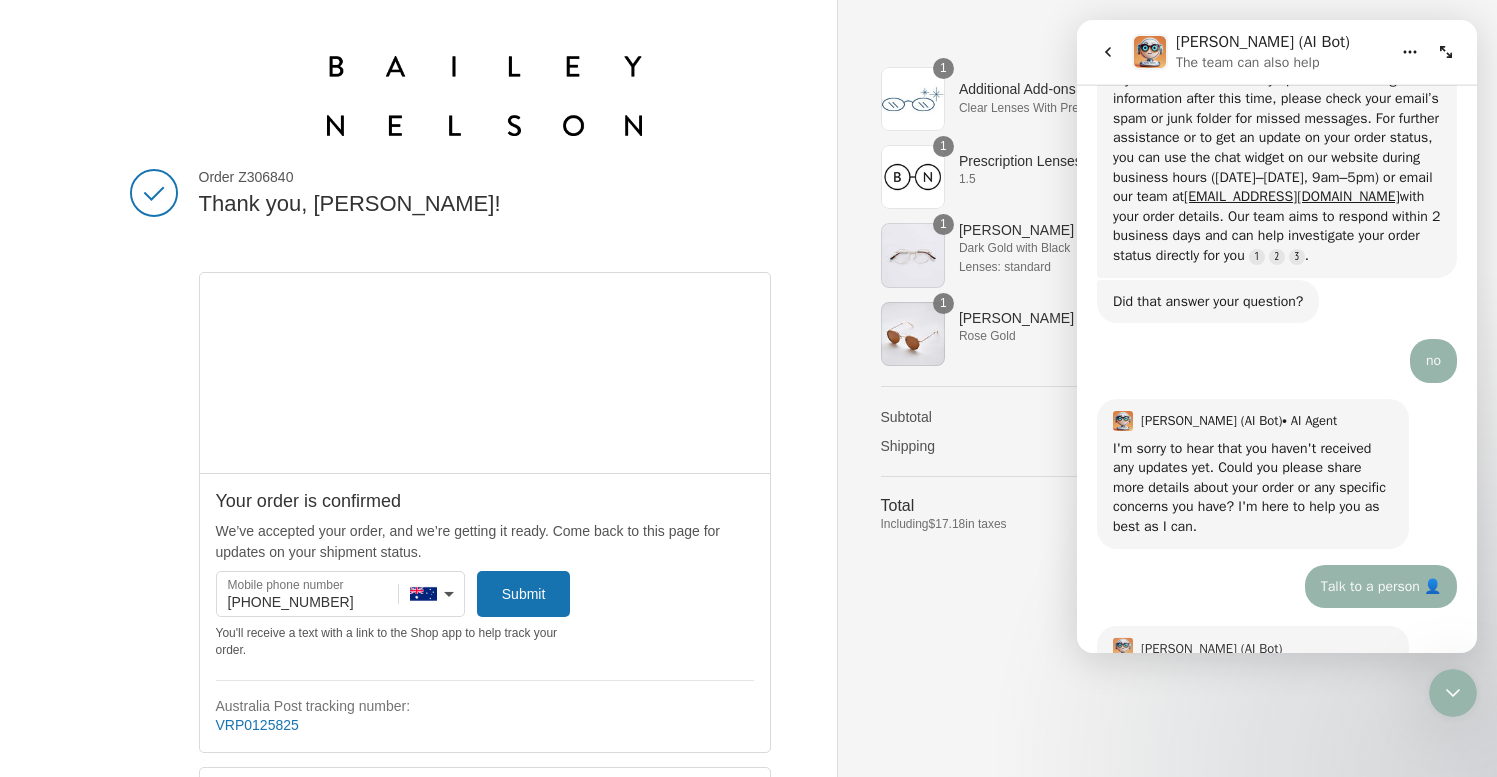 scroll, scrollTop: 1385, scrollLeft: 0, axis: vertical 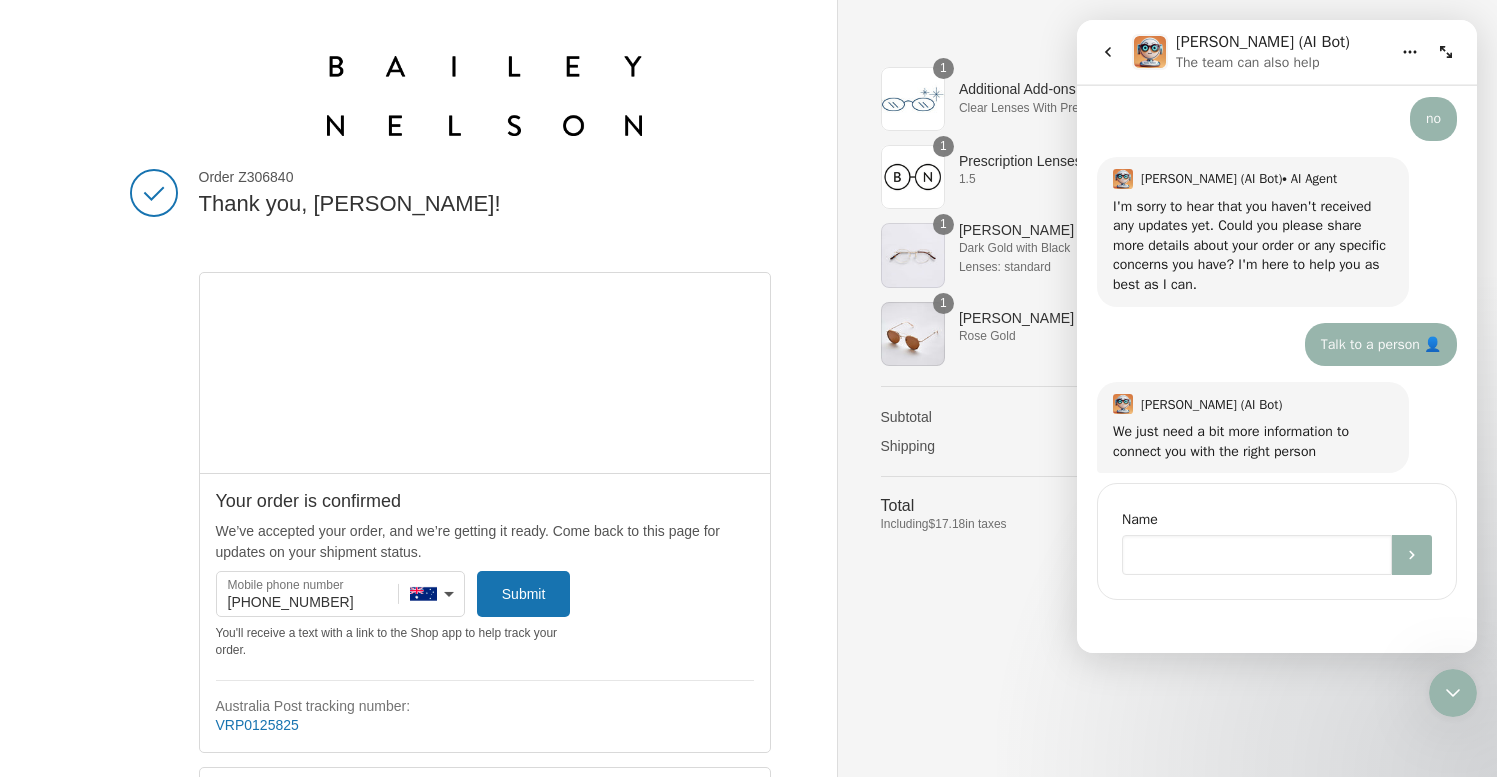 click at bounding box center (1257, 555) 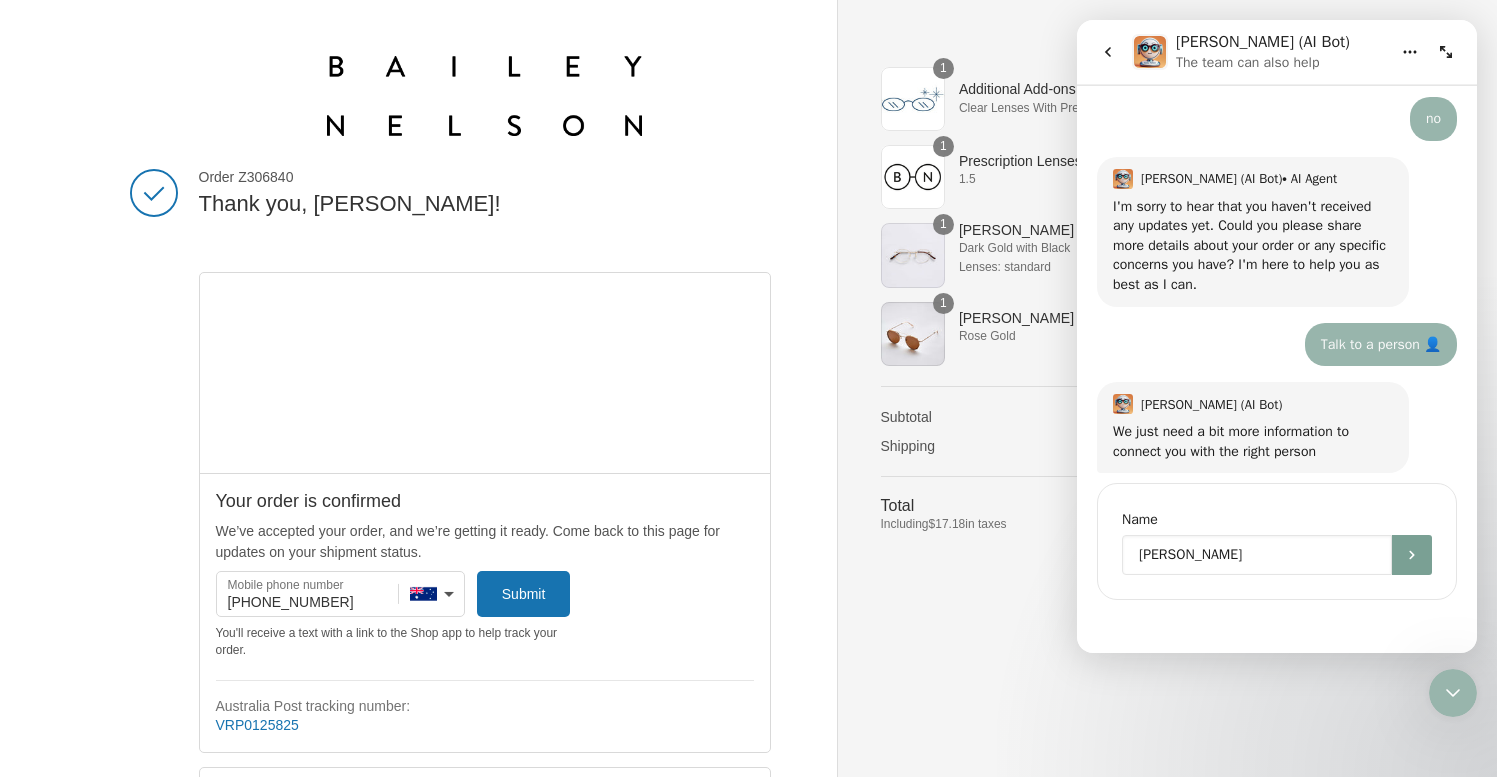 type on "[PERSON_NAME]" 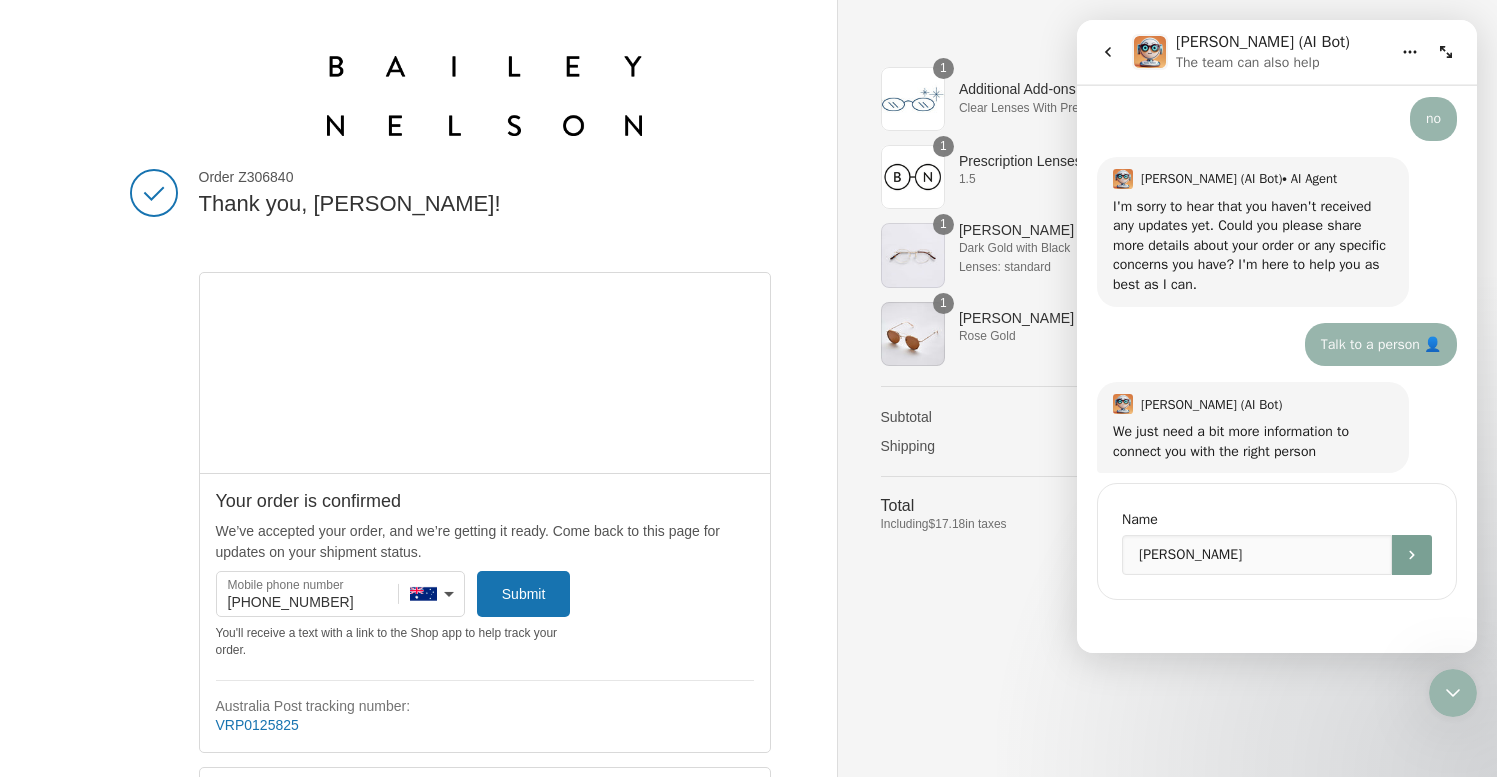 click at bounding box center [1412, 555] 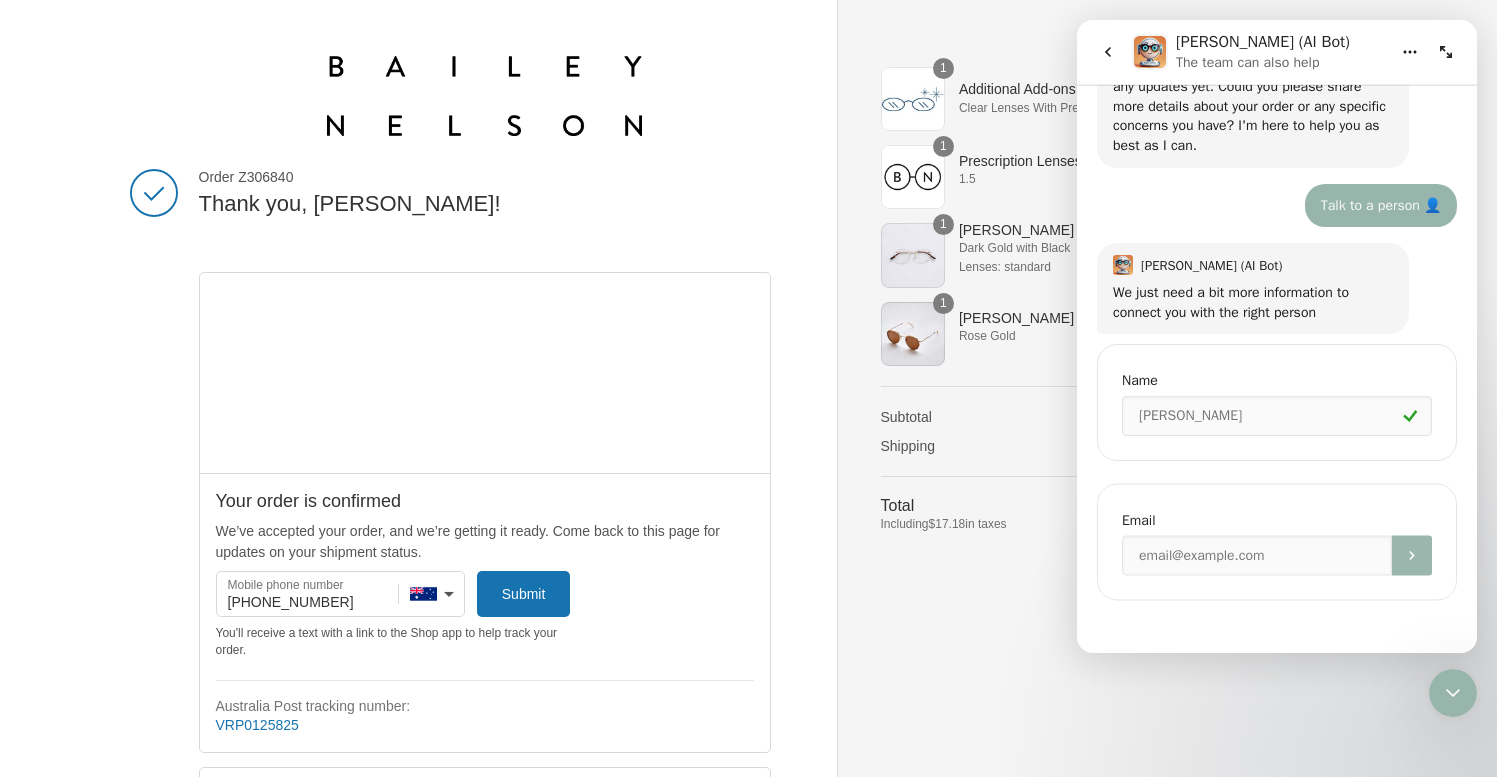 scroll, scrollTop: 1524, scrollLeft: 0, axis: vertical 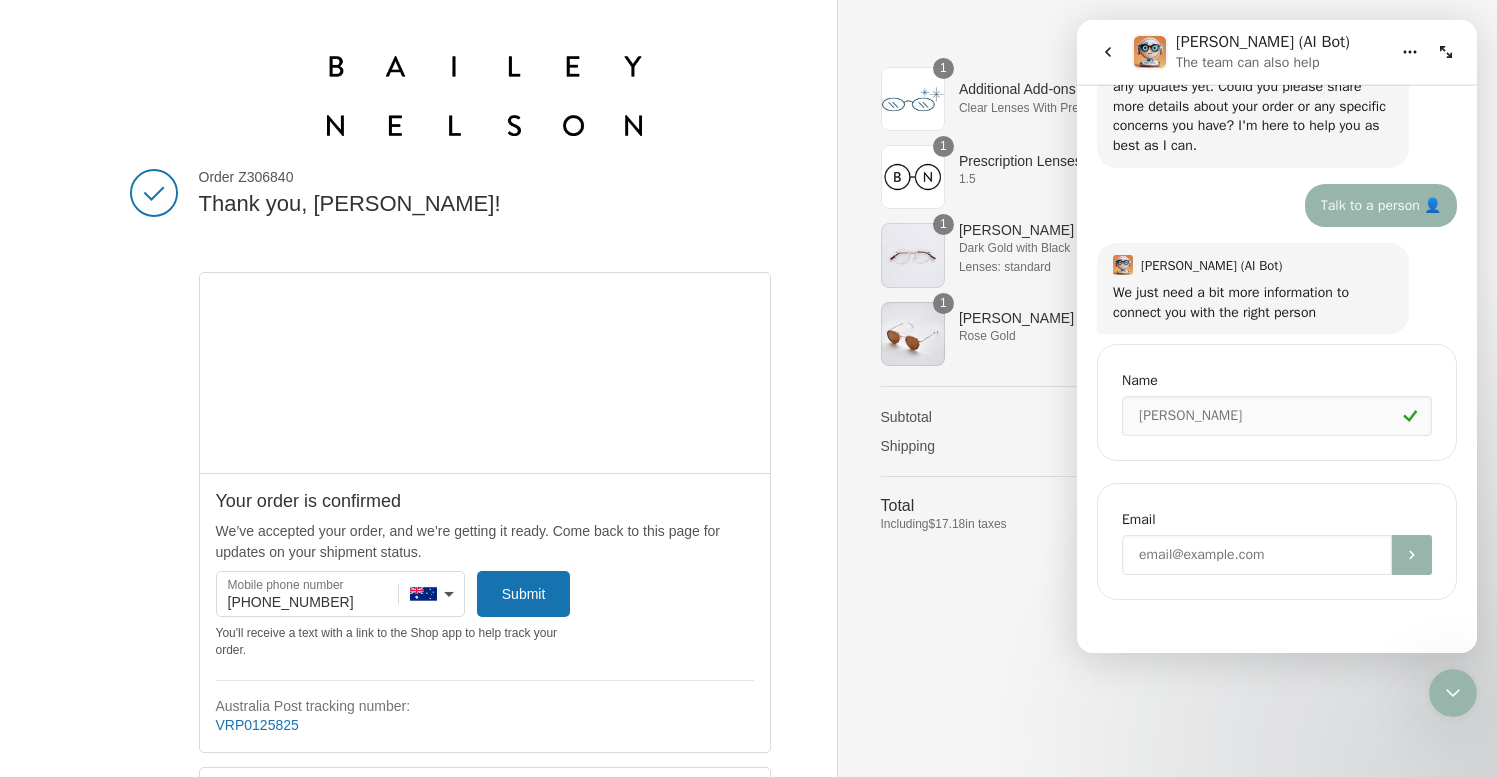 click at bounding box center (1257, 555) 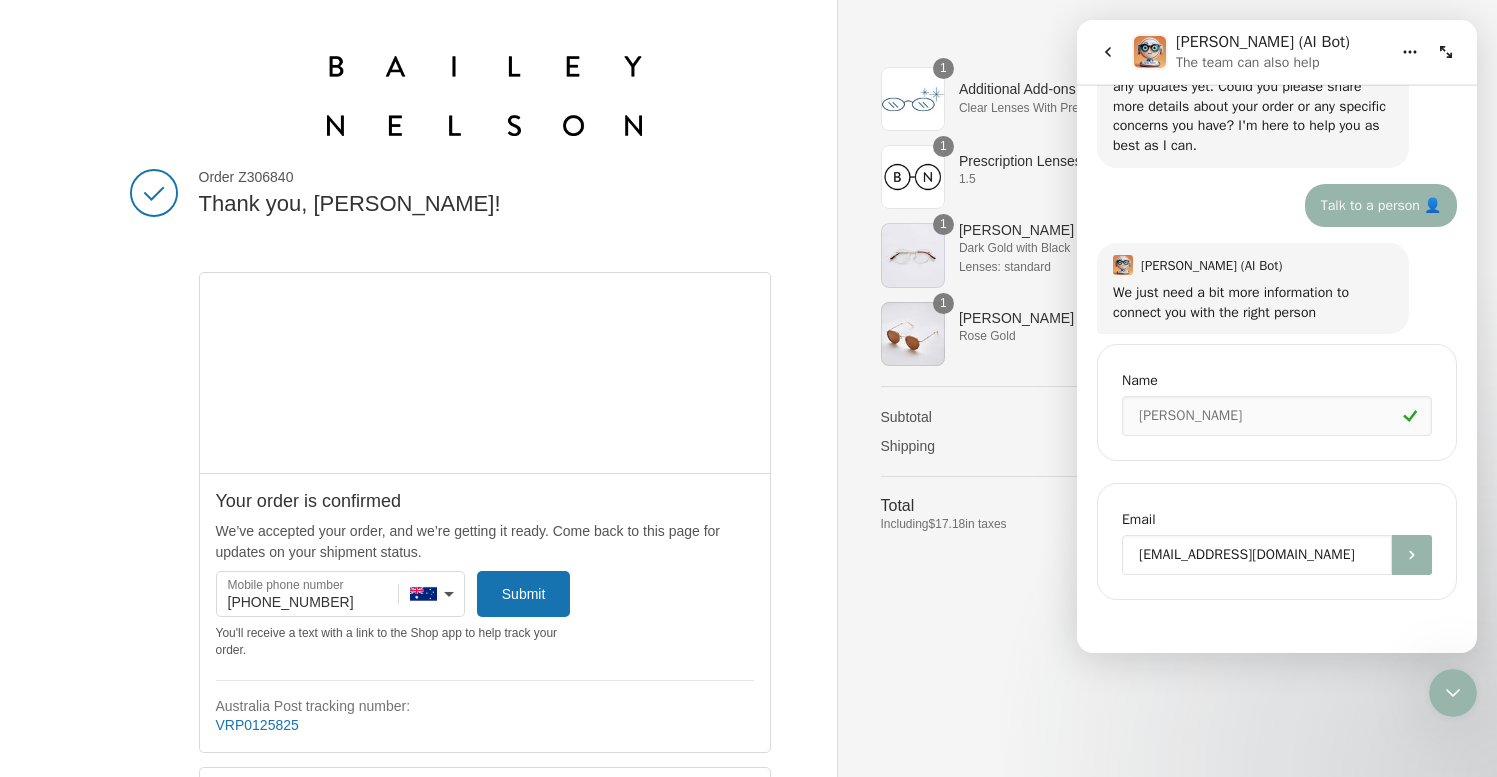 click on "[EMAIL_ADDRESS][DOMAIN_NAME]" at bounding box center (1257, 555) 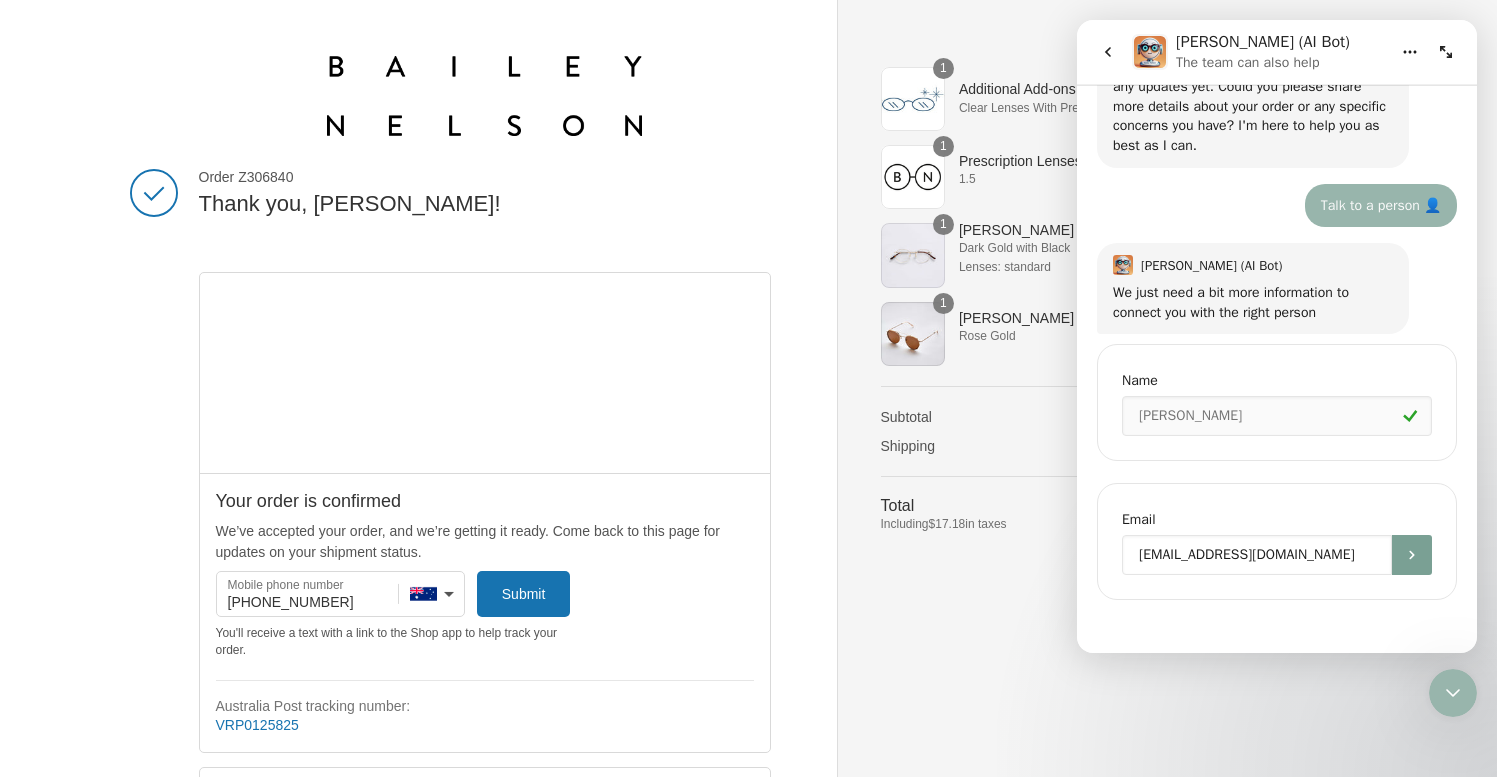 type on "[EMAIL_ADDRESS][DOMAIN_NAME]" 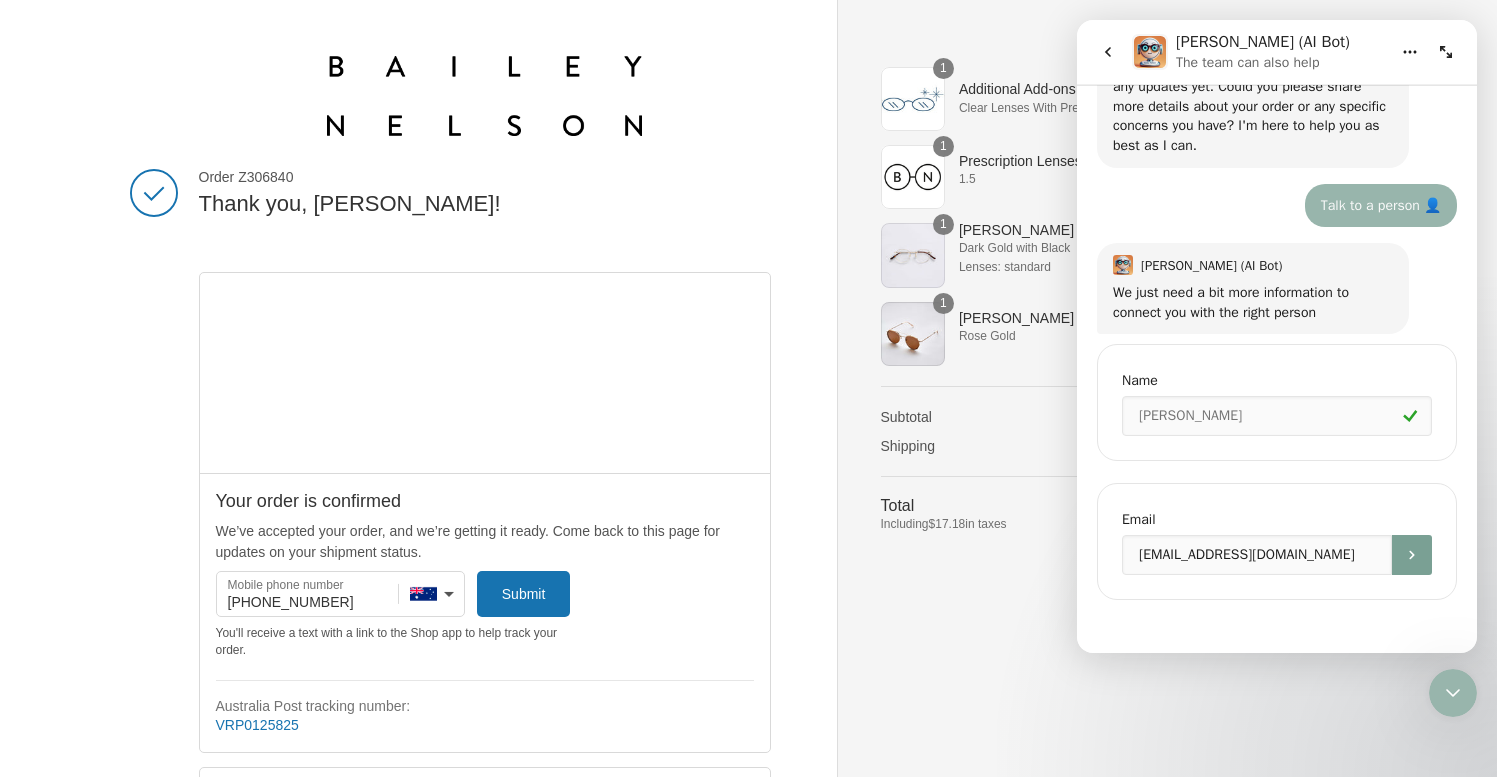 click 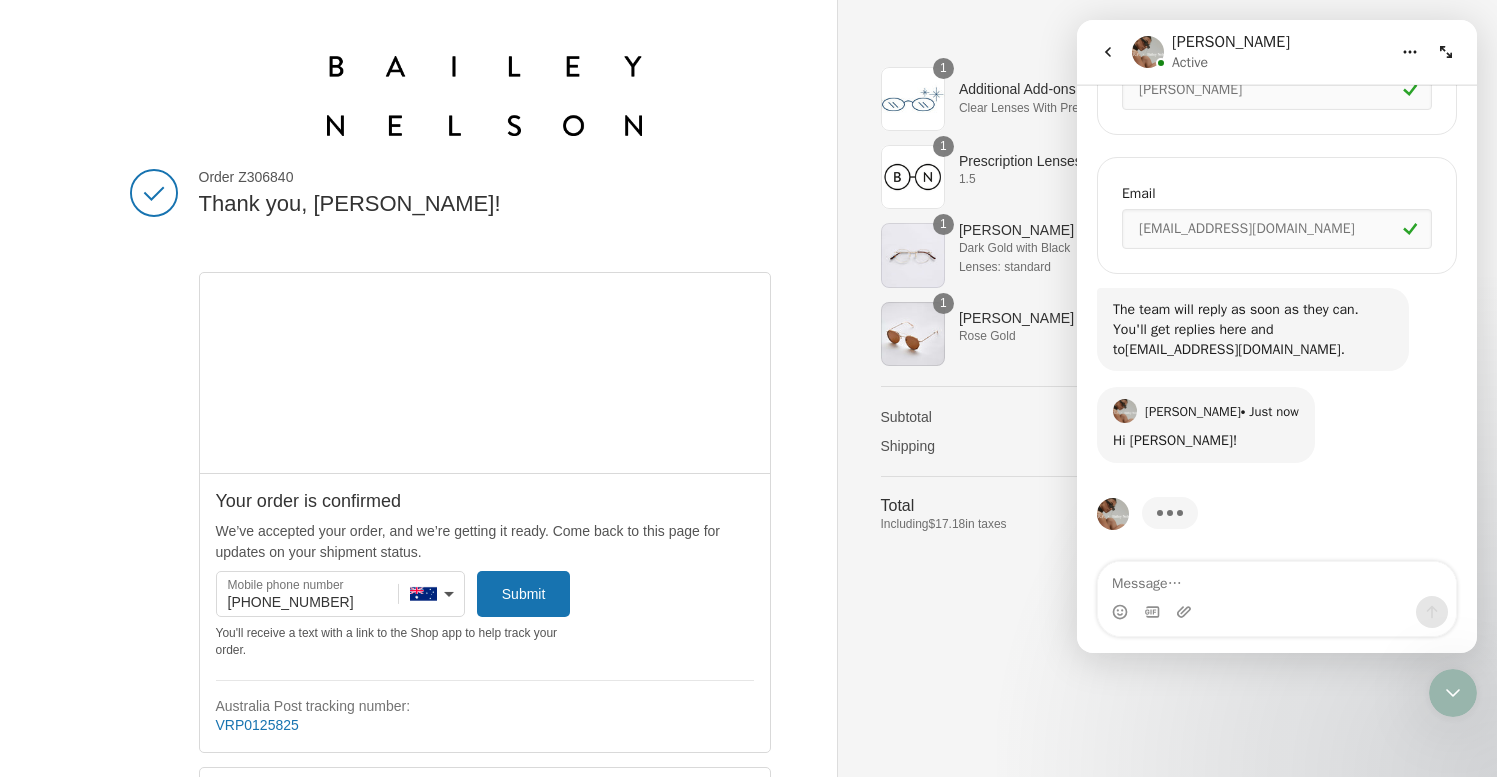 scroll, scrollTop: 1815, scrollLeft: 0, axis: vertical 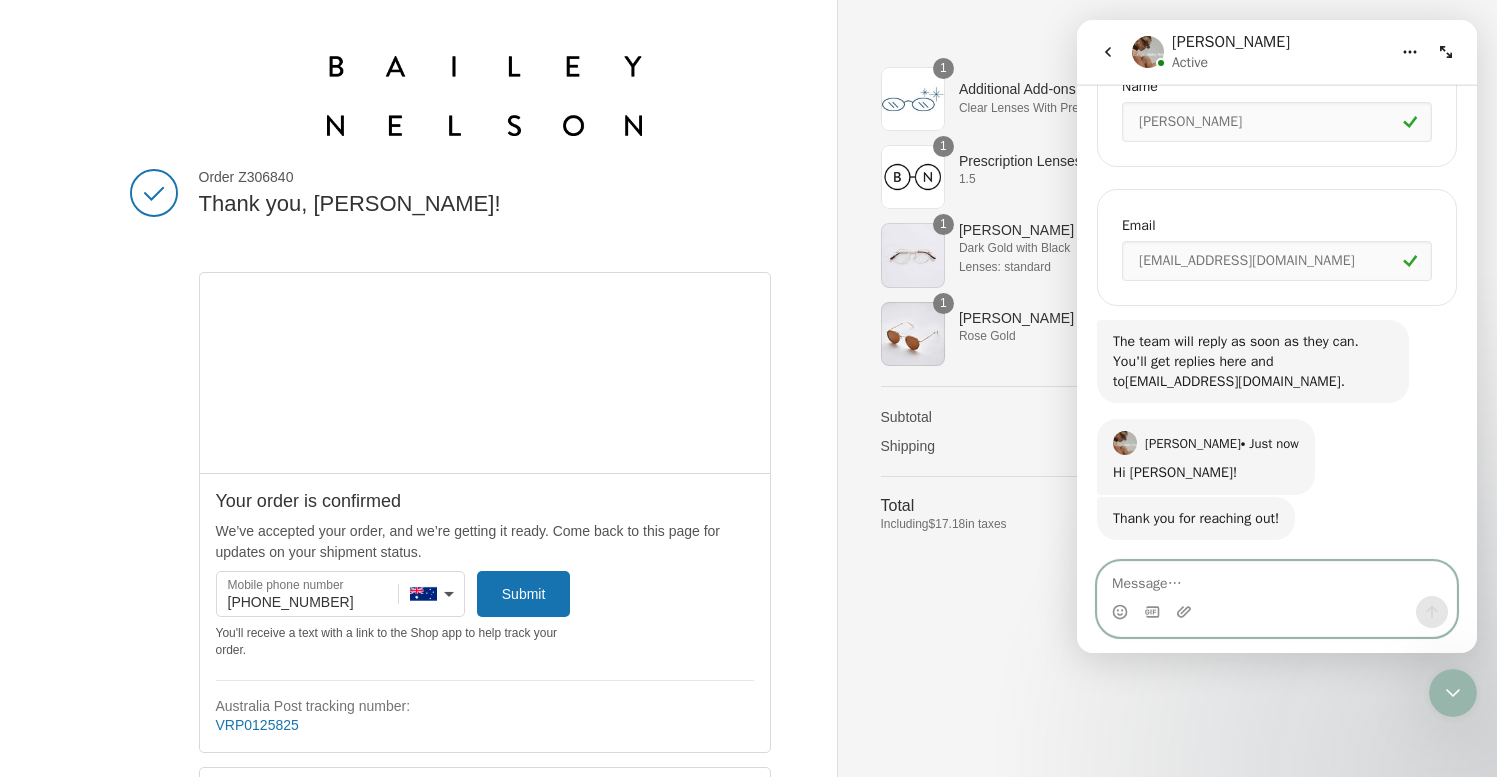 click at bounding box center (1277, 579) 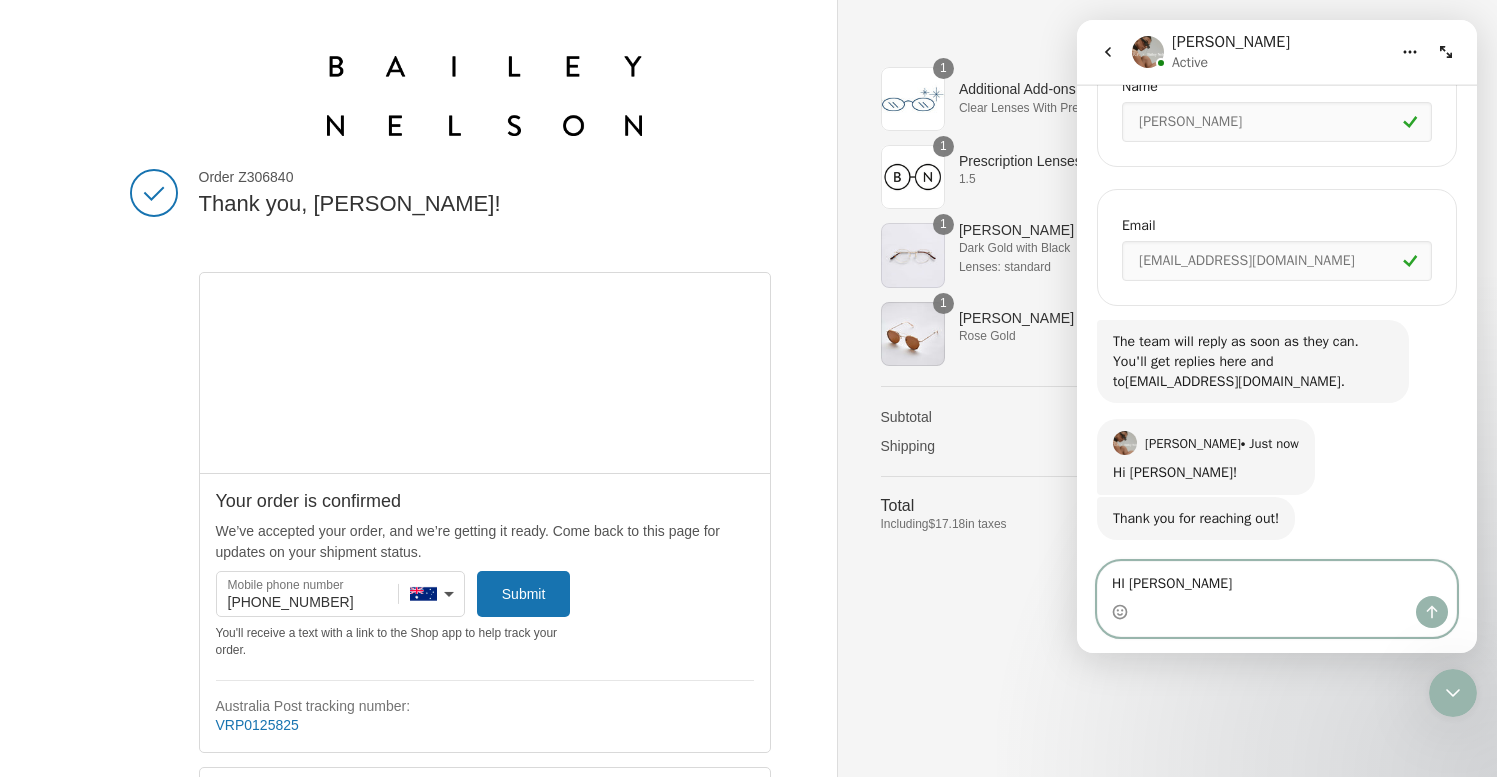 click on "HI [PERSON_NAME]" at bounding box center (1277, 579) 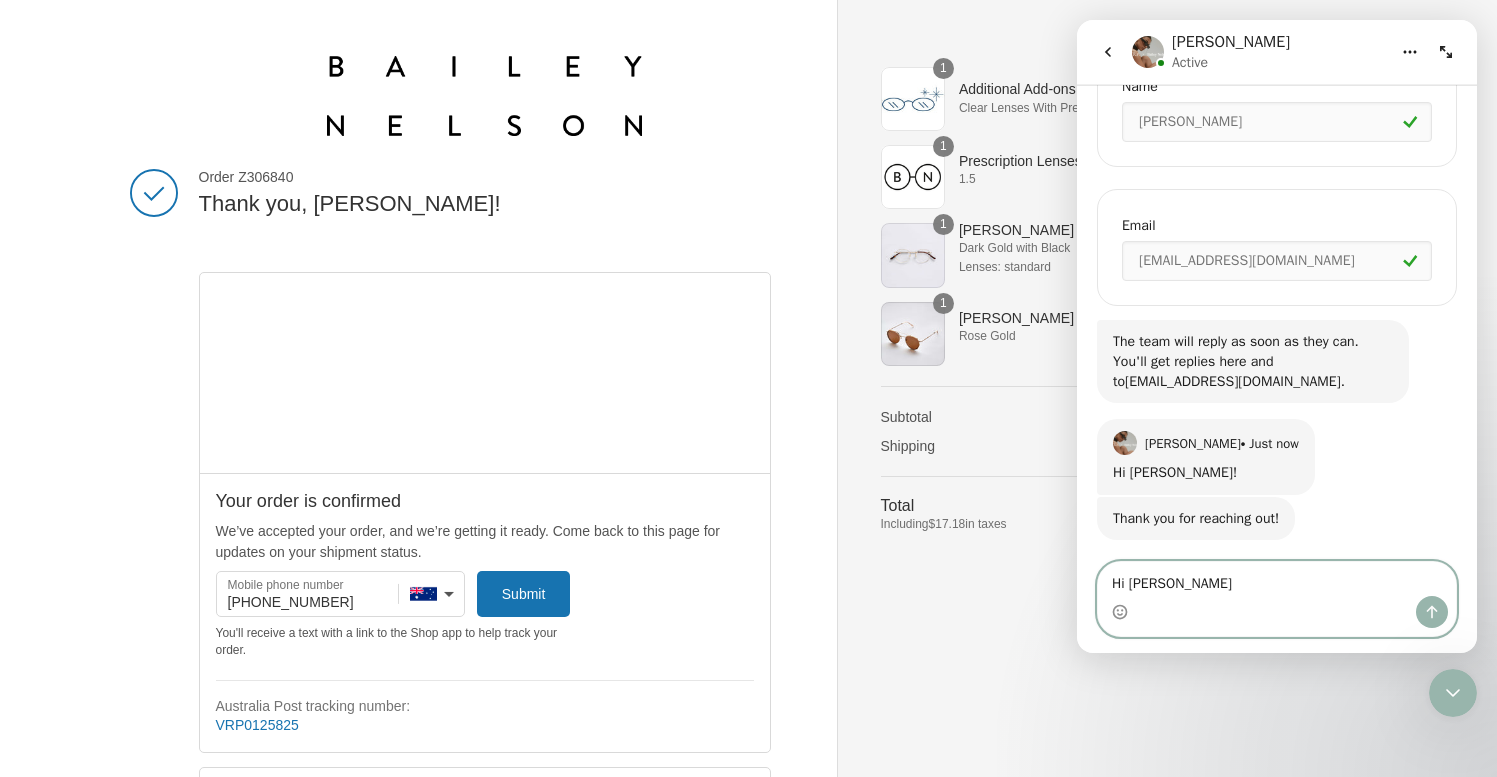 click on "Hi [PERSON_NAME]" at bounding box center [1277, 579] 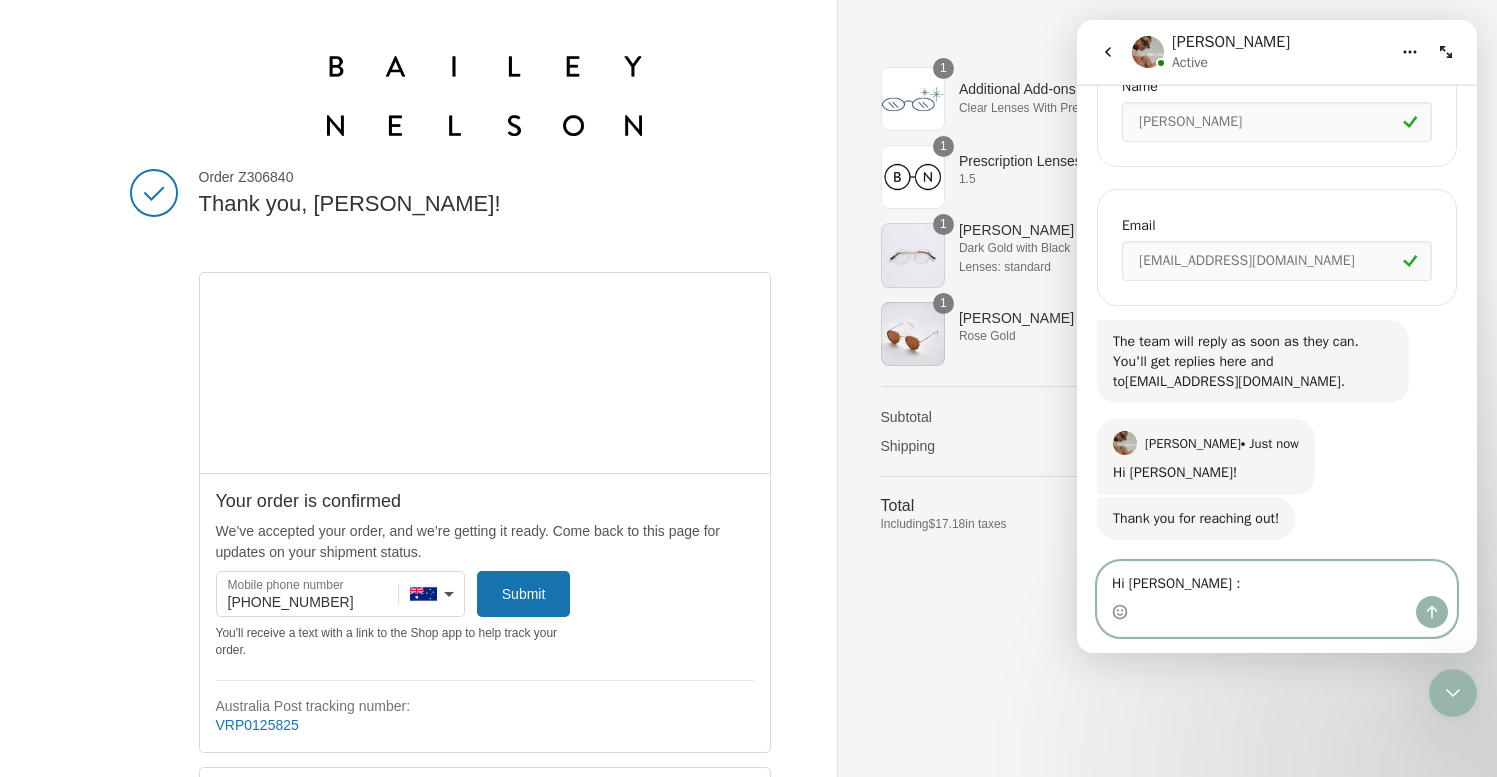 type on "Hi [PERSON_NAME] :)" 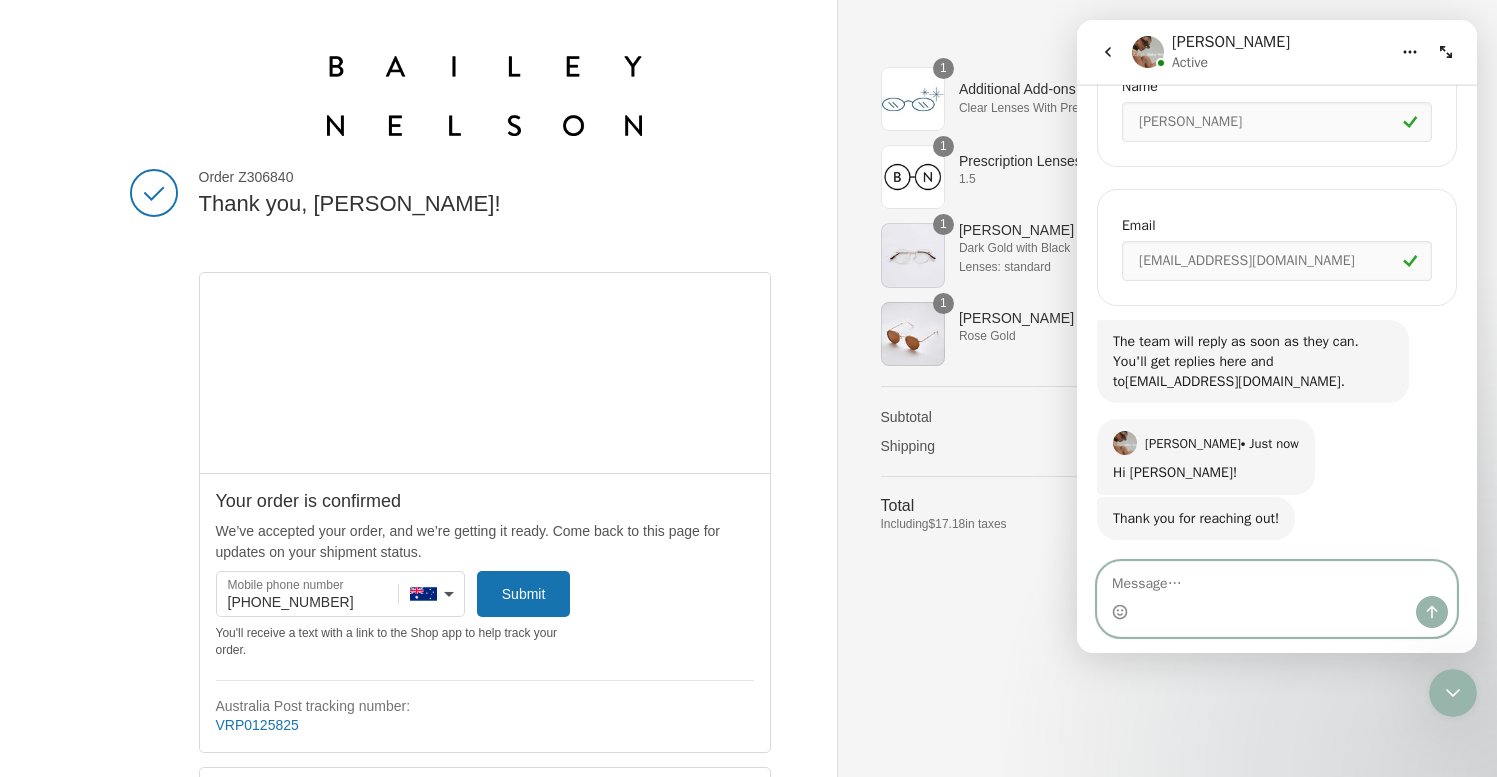 scroll, scrollTop: 1874, scrollLeft: 0, axis: vertical 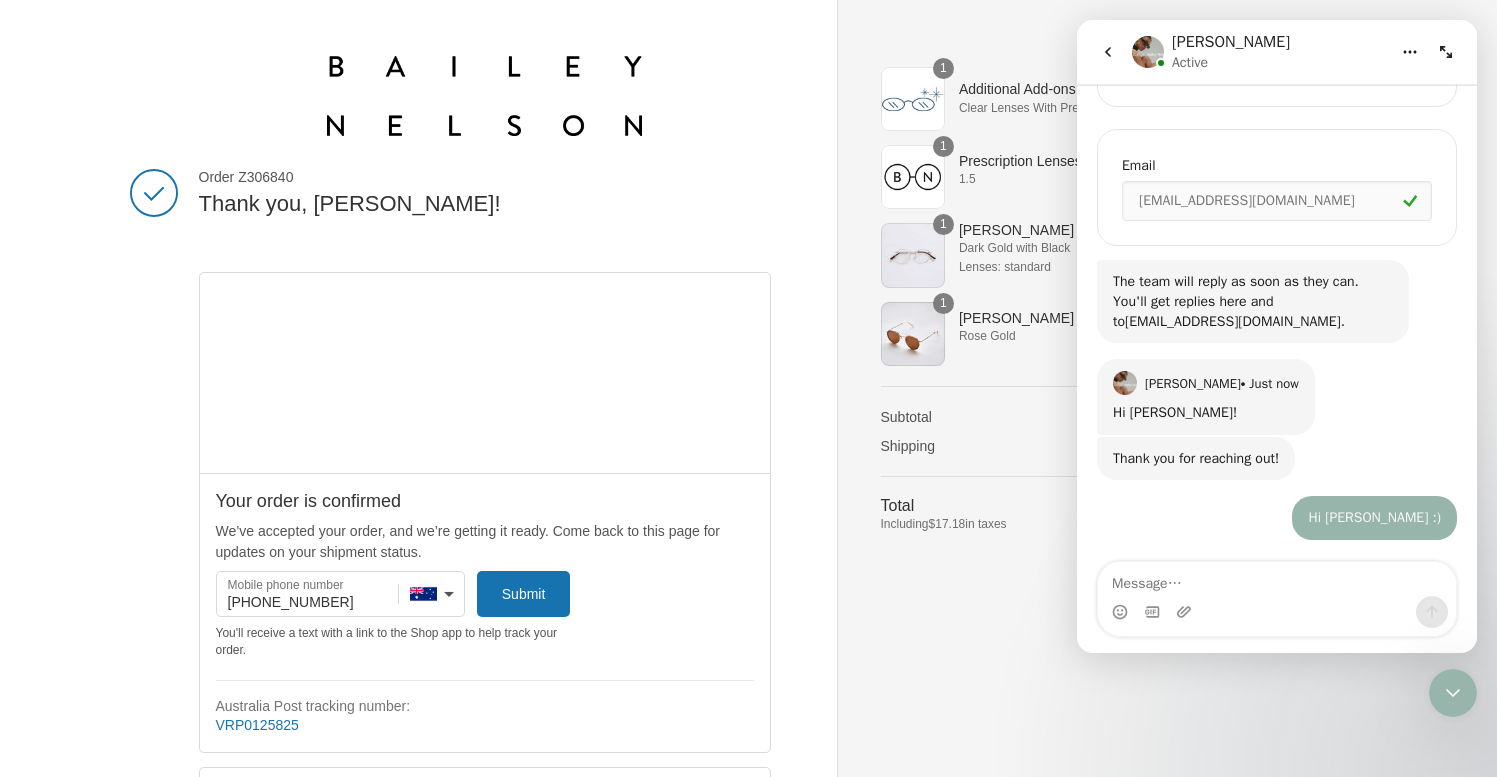click on "Hi [PERSON_NAME] :) [PERSON_NAME]  •  Just now" at bounding box center (1277, 530) 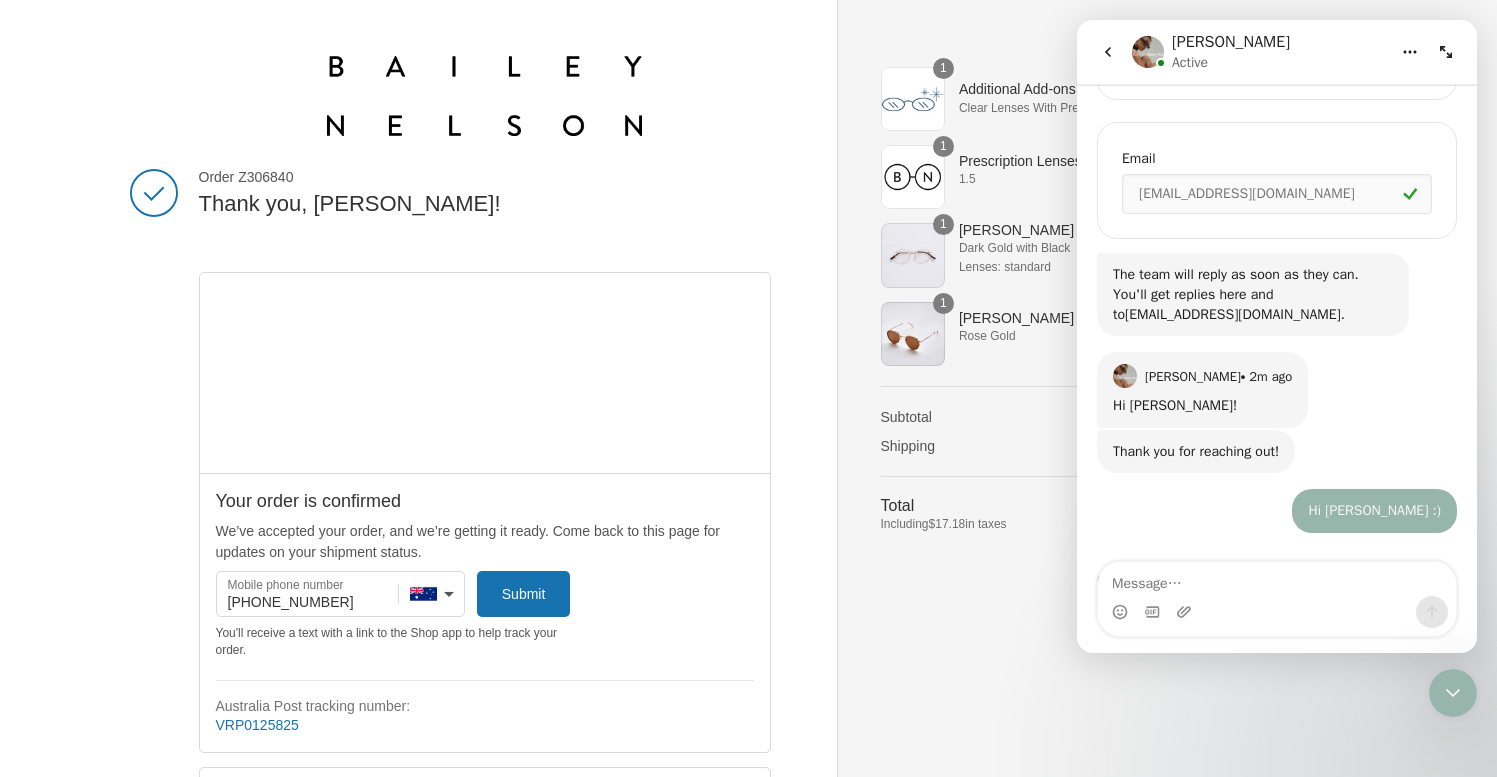 scroll, scrollTop: 1951, scrollLeft: 0, axis: vertical 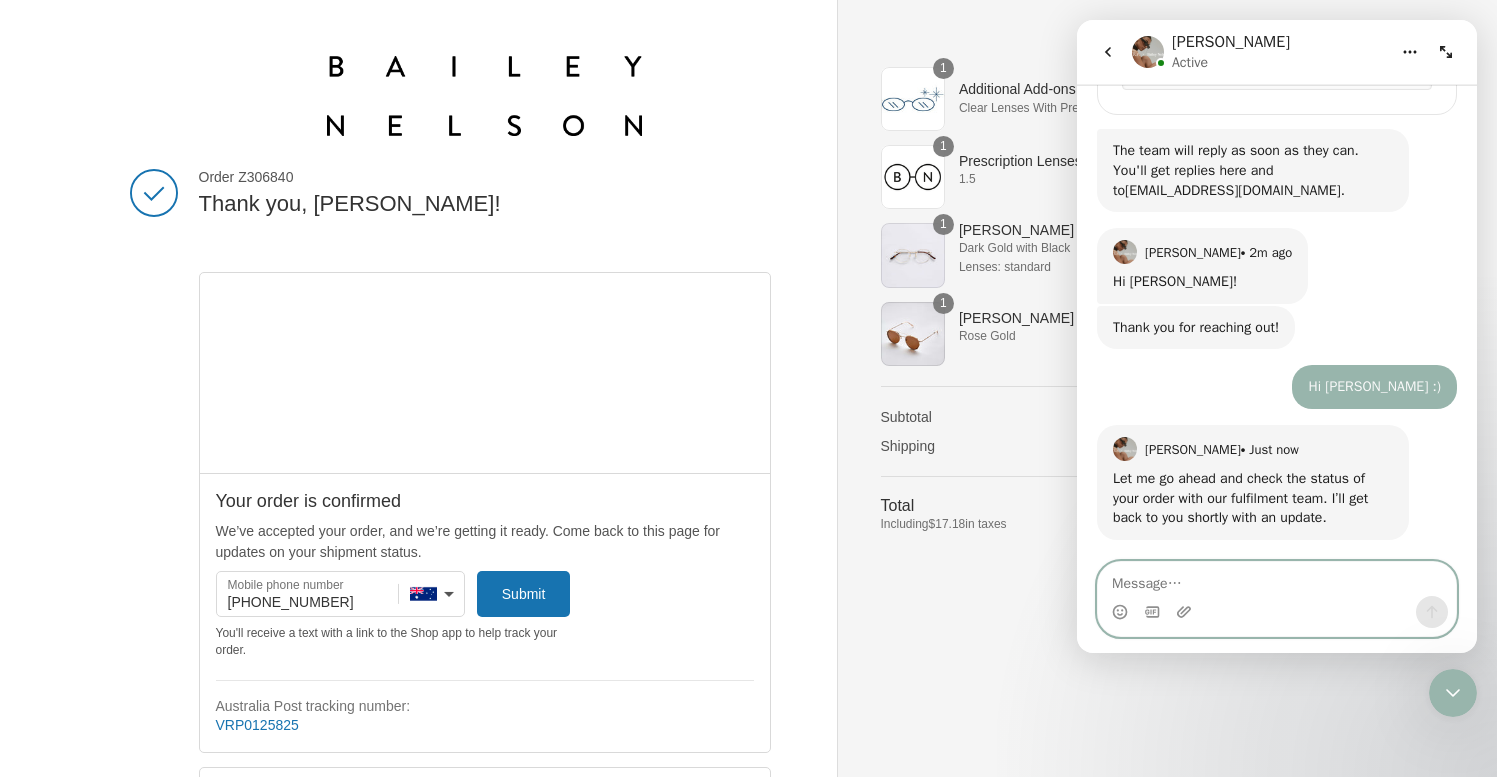 click at bounding box center (1277, 579) 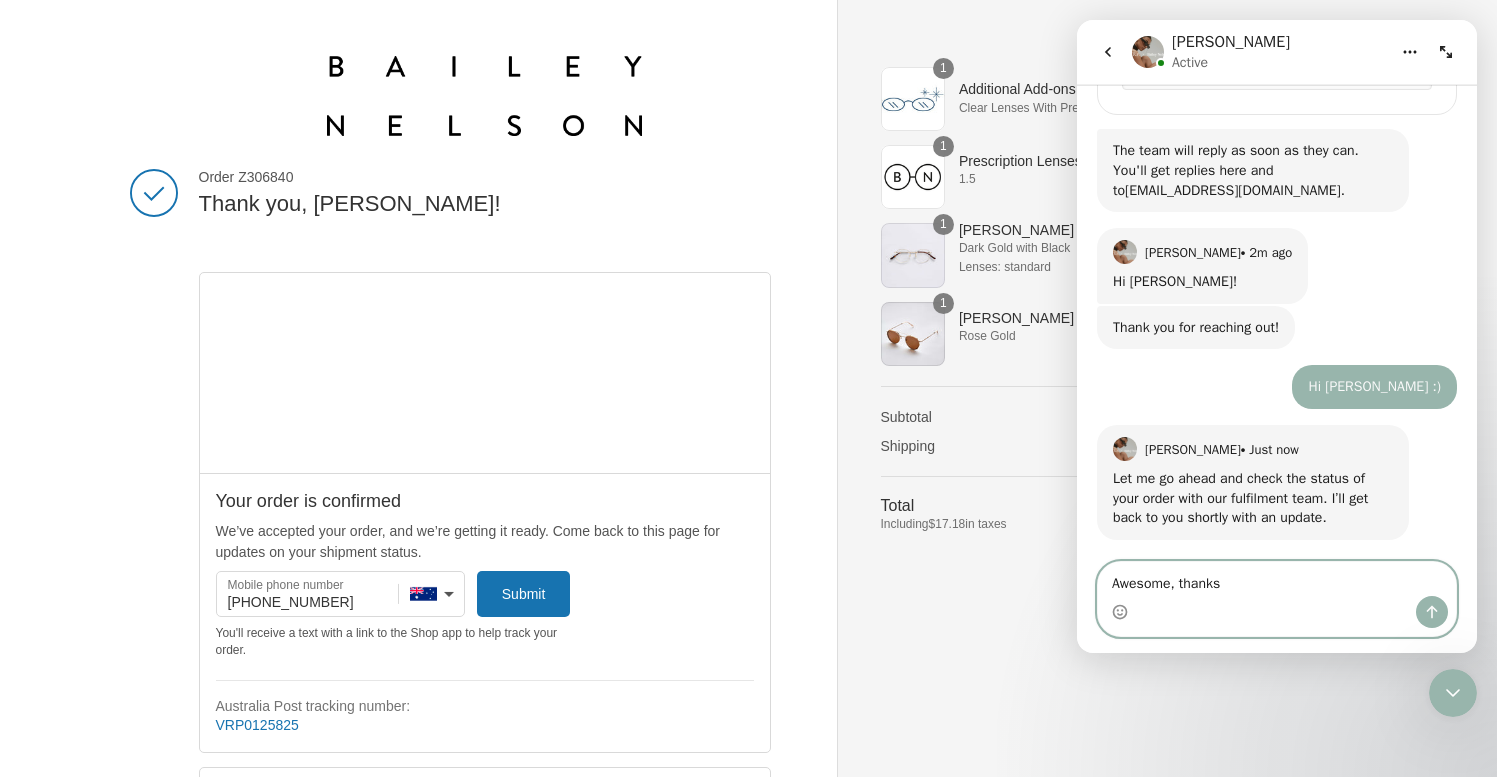 type on "Awesome, thanks!" 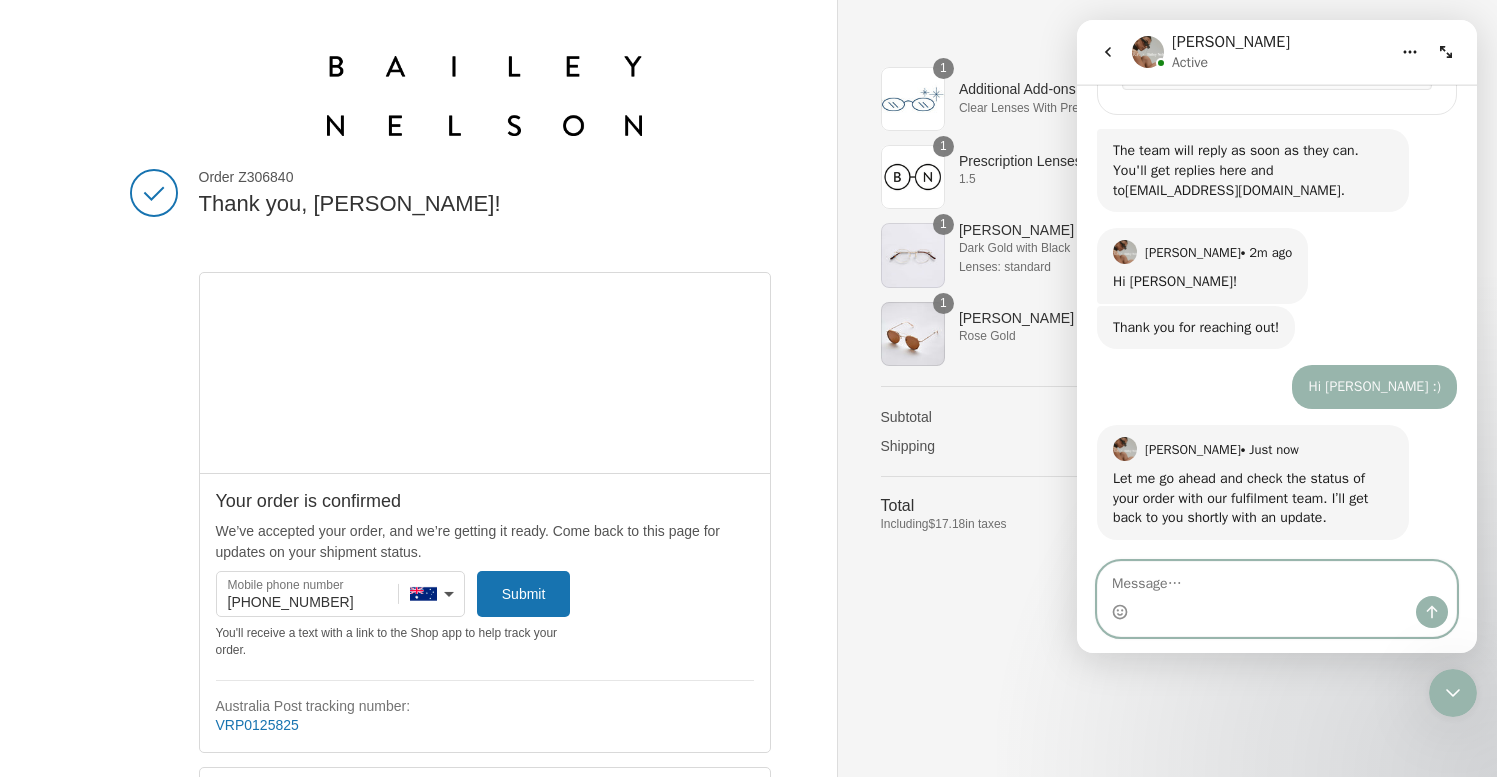 scroll, scrollTop: 2062, scrollLeft: 0, axis: vertical 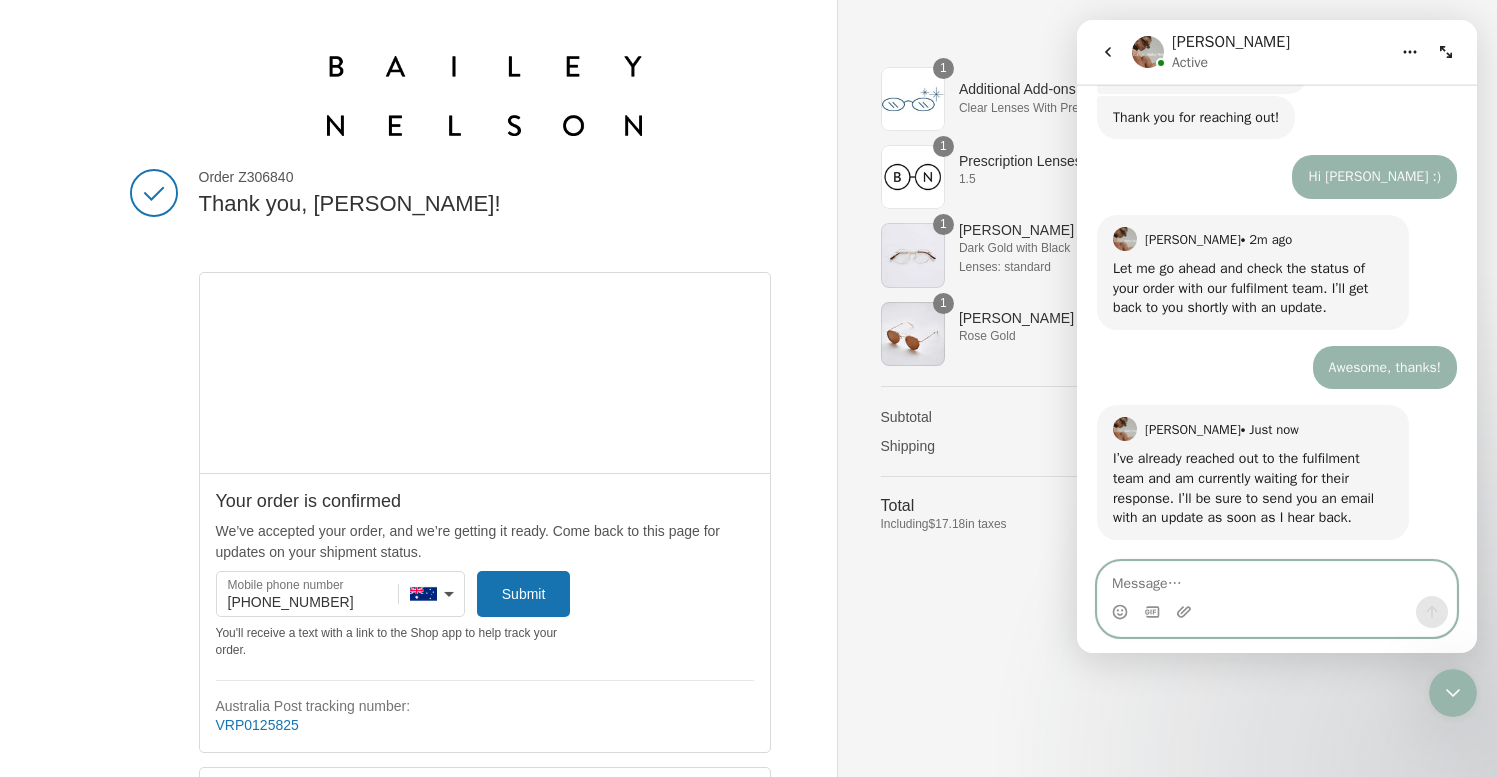 click at bounding box center [1277, 579] 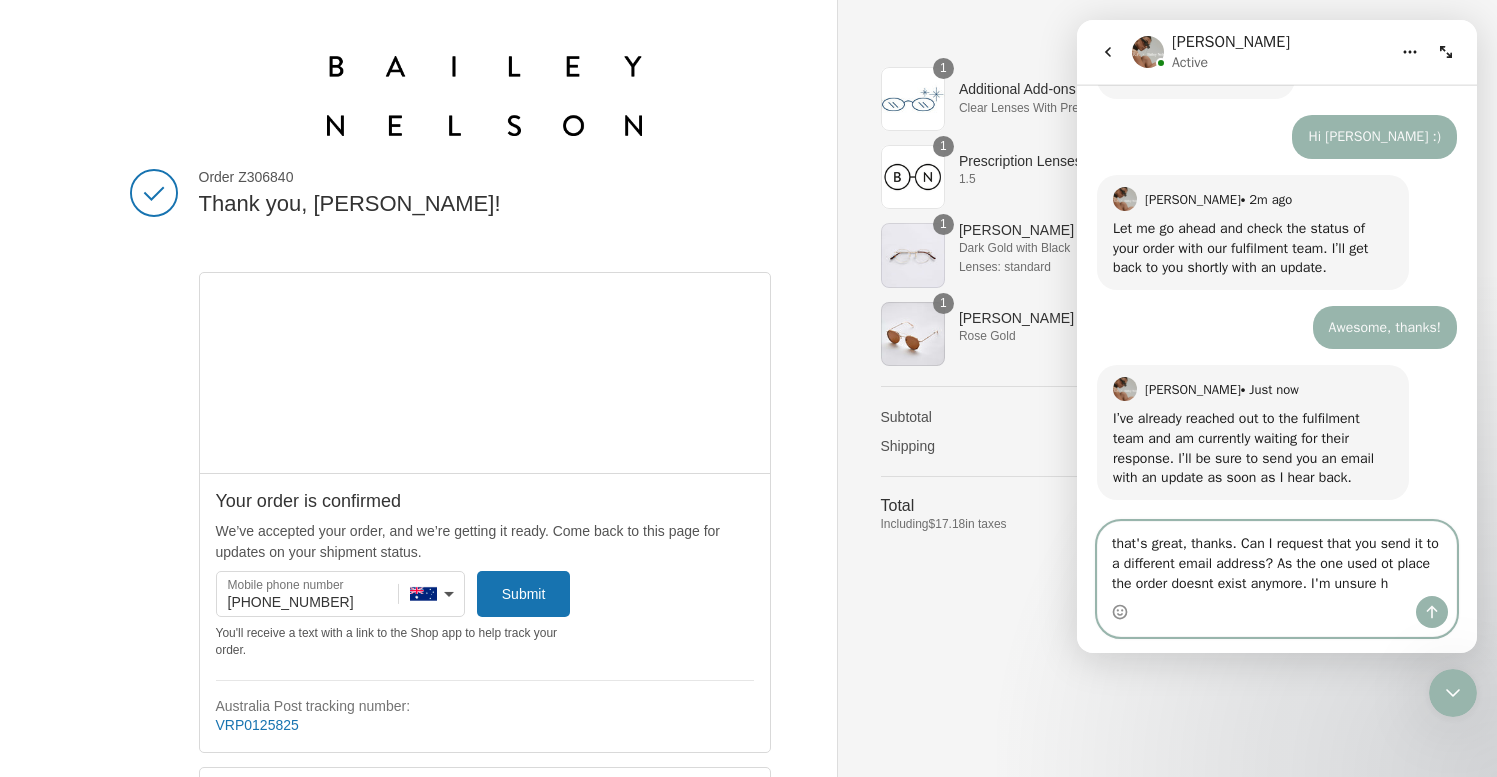 scroll, scrollTop: 2250, scrollLeft: 0, axis: vertical 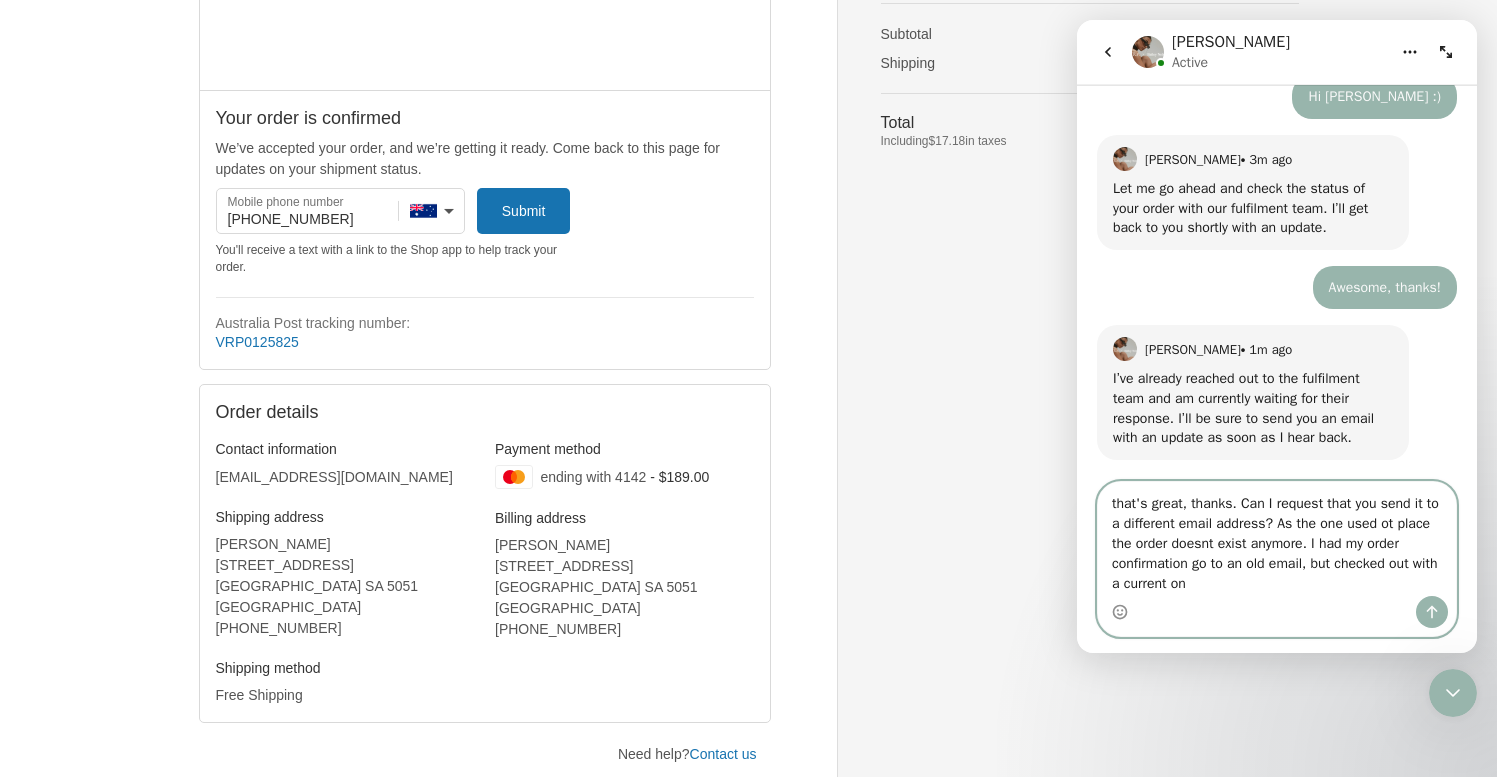 type on "that's great, thanks. Can I request that you send it to a different email address? As the one used ot place the order doesnt exist anymore. I had my order confirmation go to an old email, but checked out with a current one" 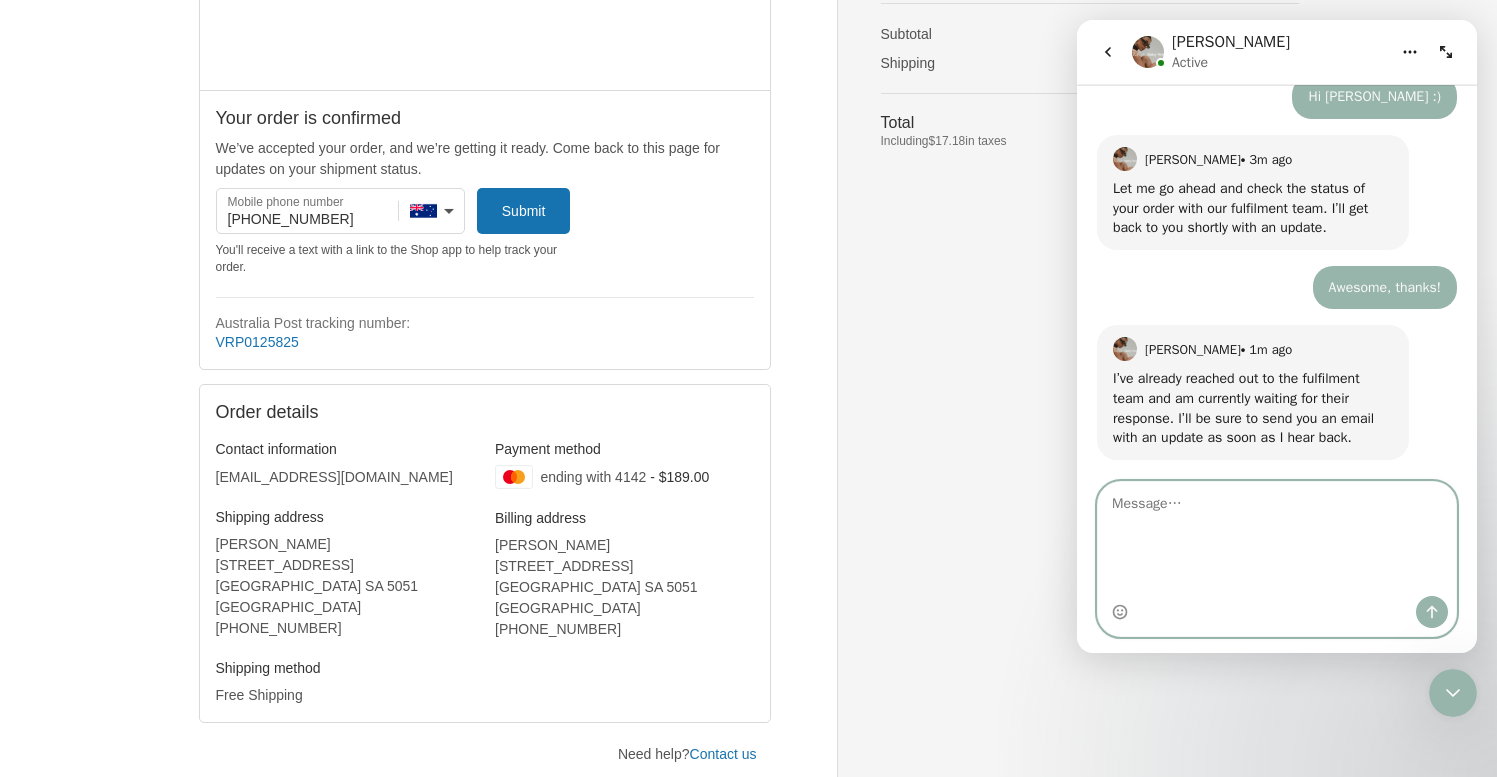 scroll, scrollTop: 221, scrollLeft: 0, axis: vertical 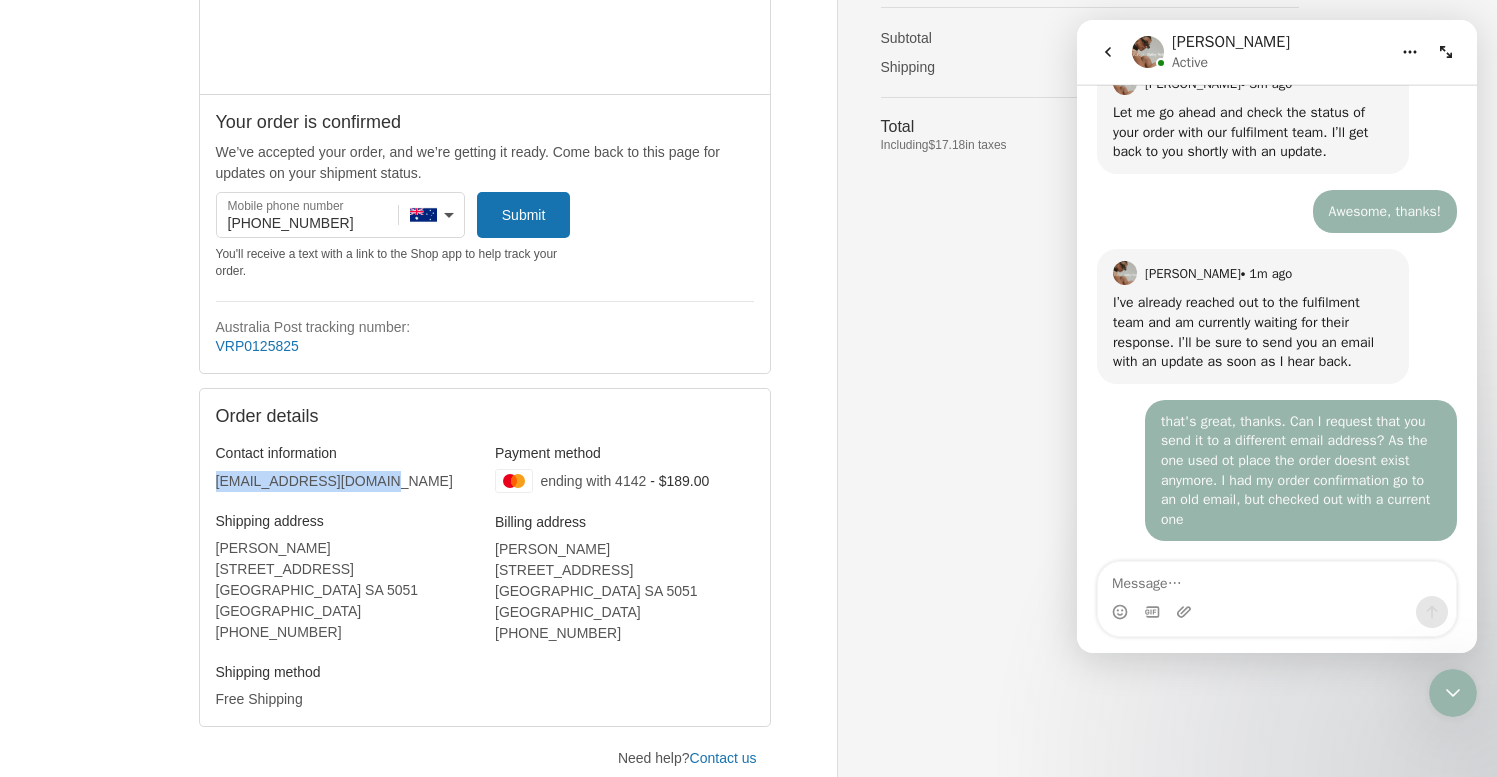 drag, startPoint x: 389, startPoint y: 480, endPoint x: 216, endPoint y: 476, distance: 173.04623 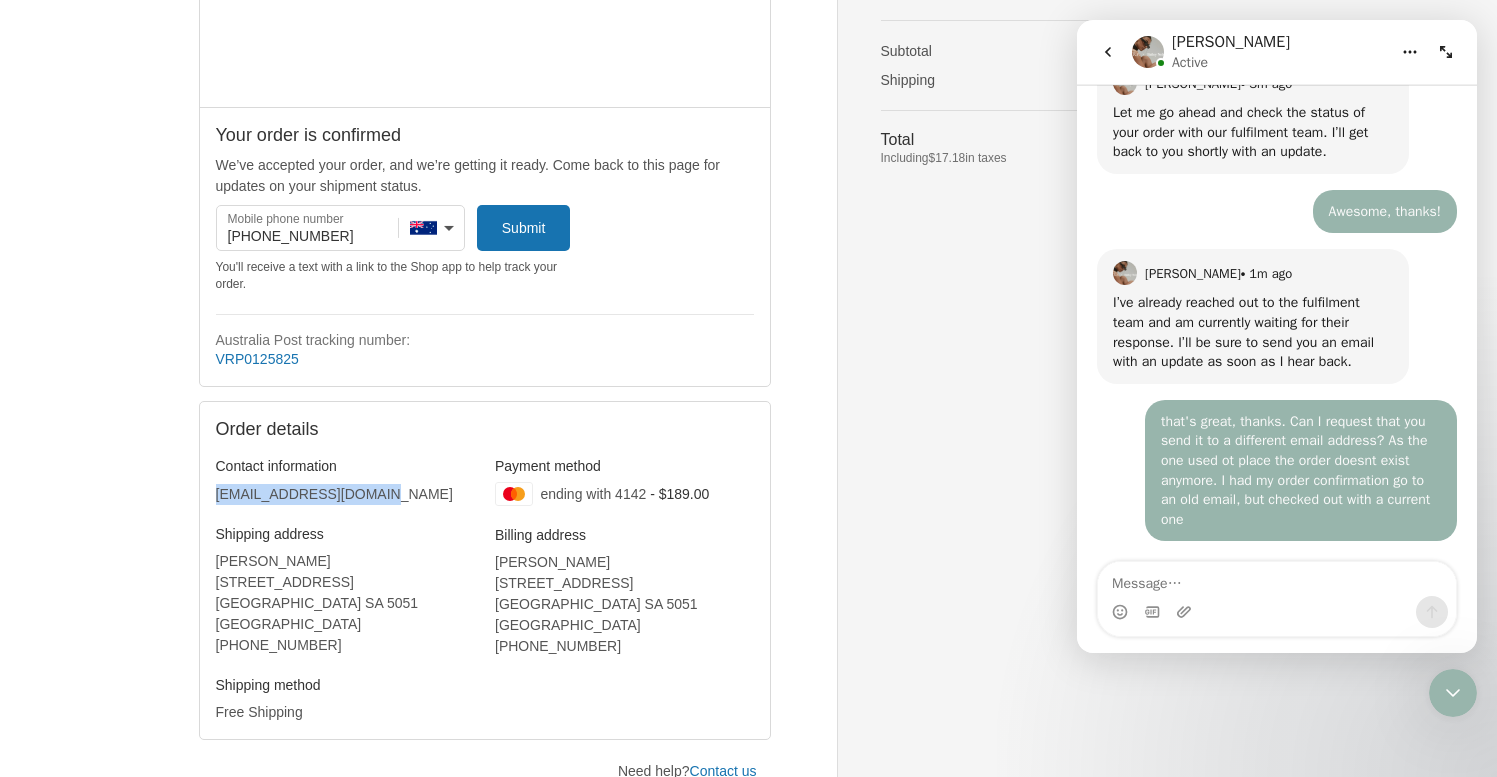 scroll, scrollTop: 183, scrollLeft: 0, axis: vertical 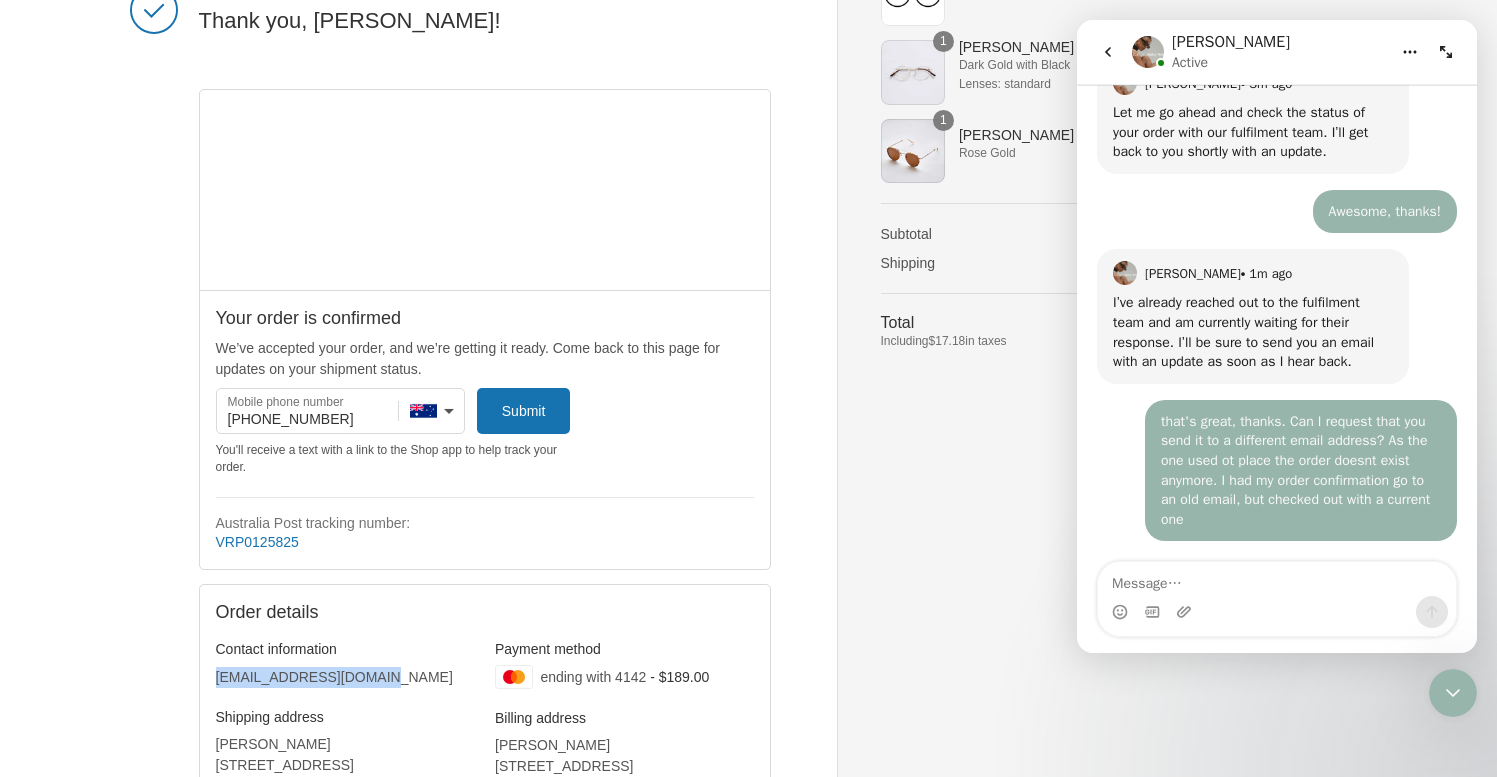 copy on "[EMAIL_ADDRESS][DOMAIN_NAME]" 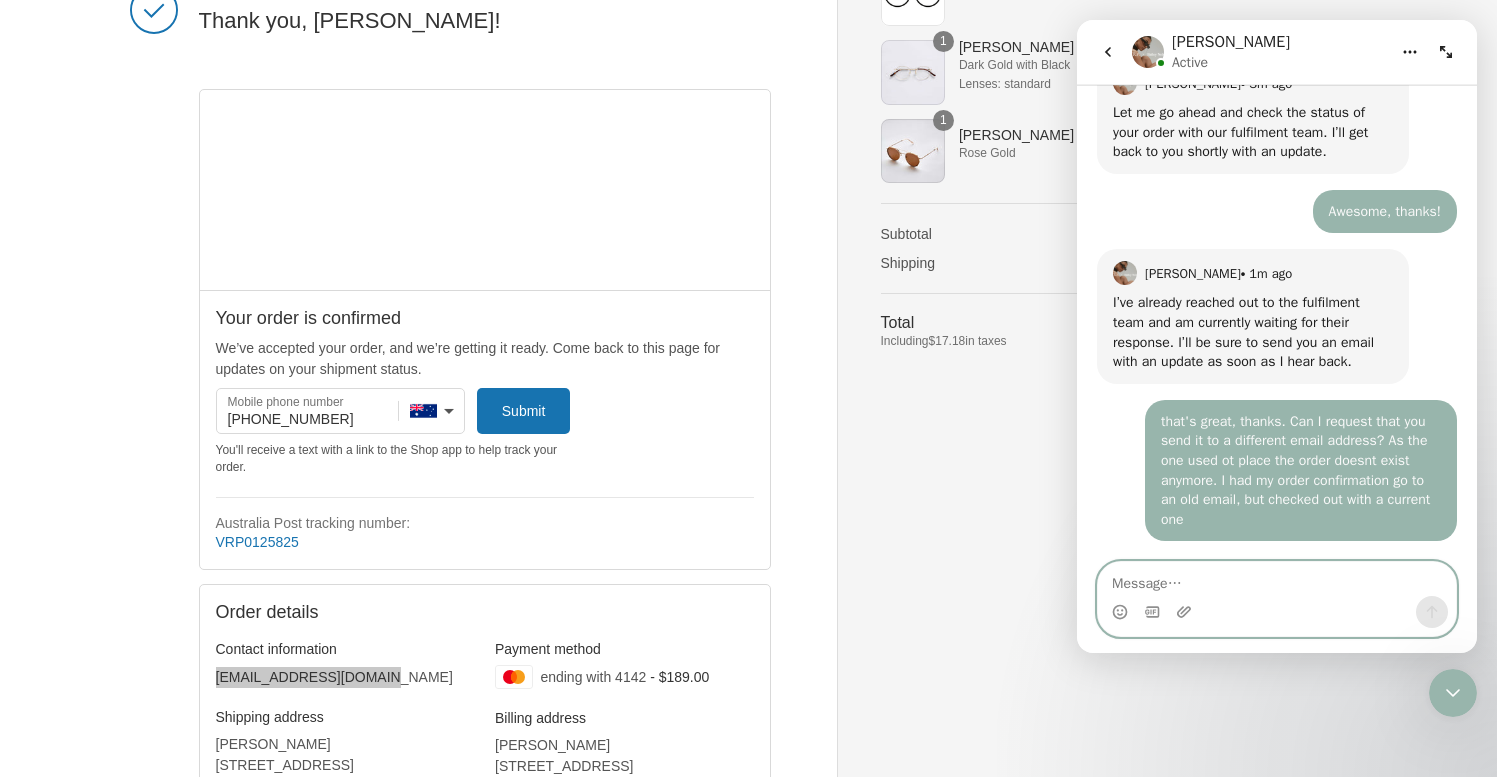 click at bounding box center [1277, 579] 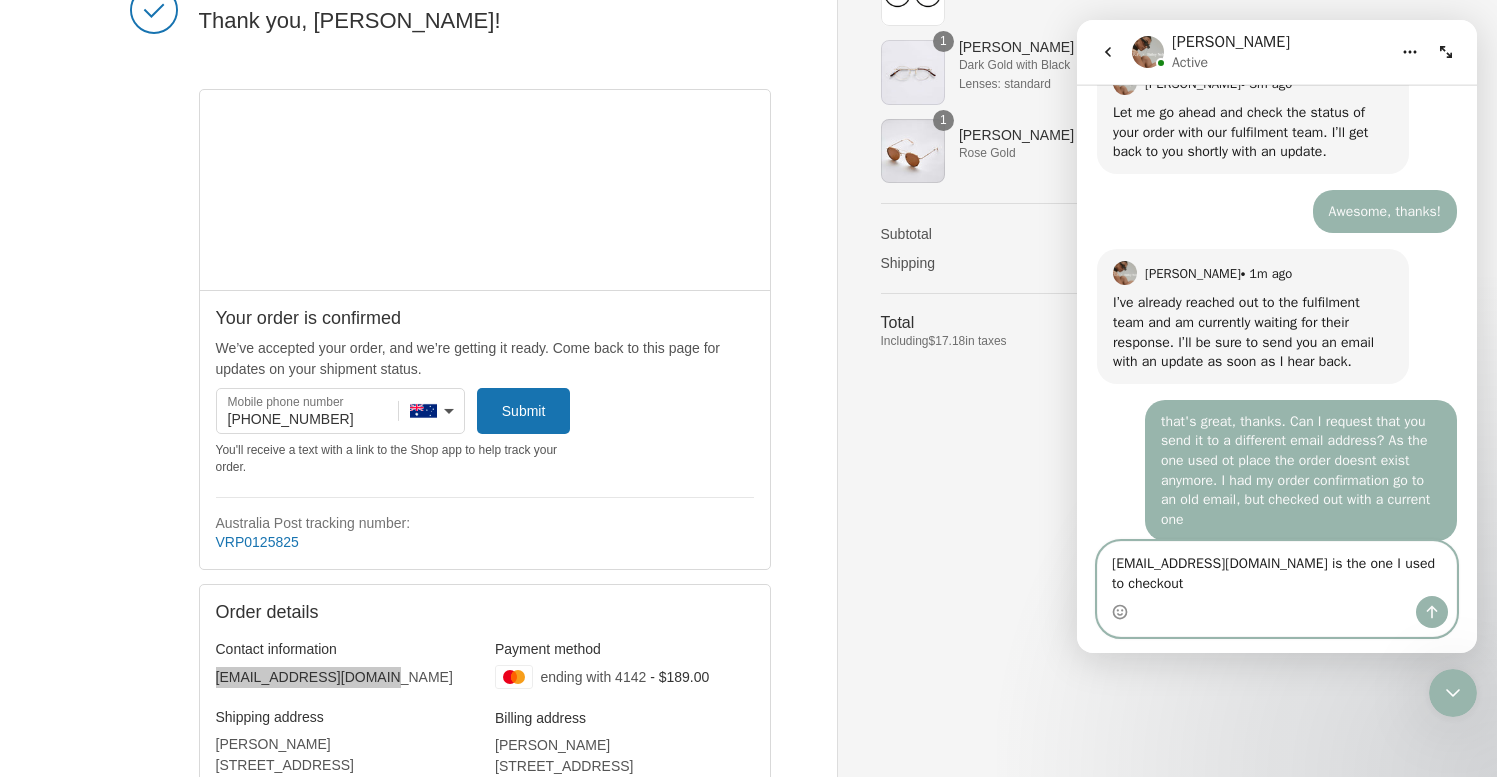 scroll, scrollTop: 2384, scrollLeft: 0, axis: vertical 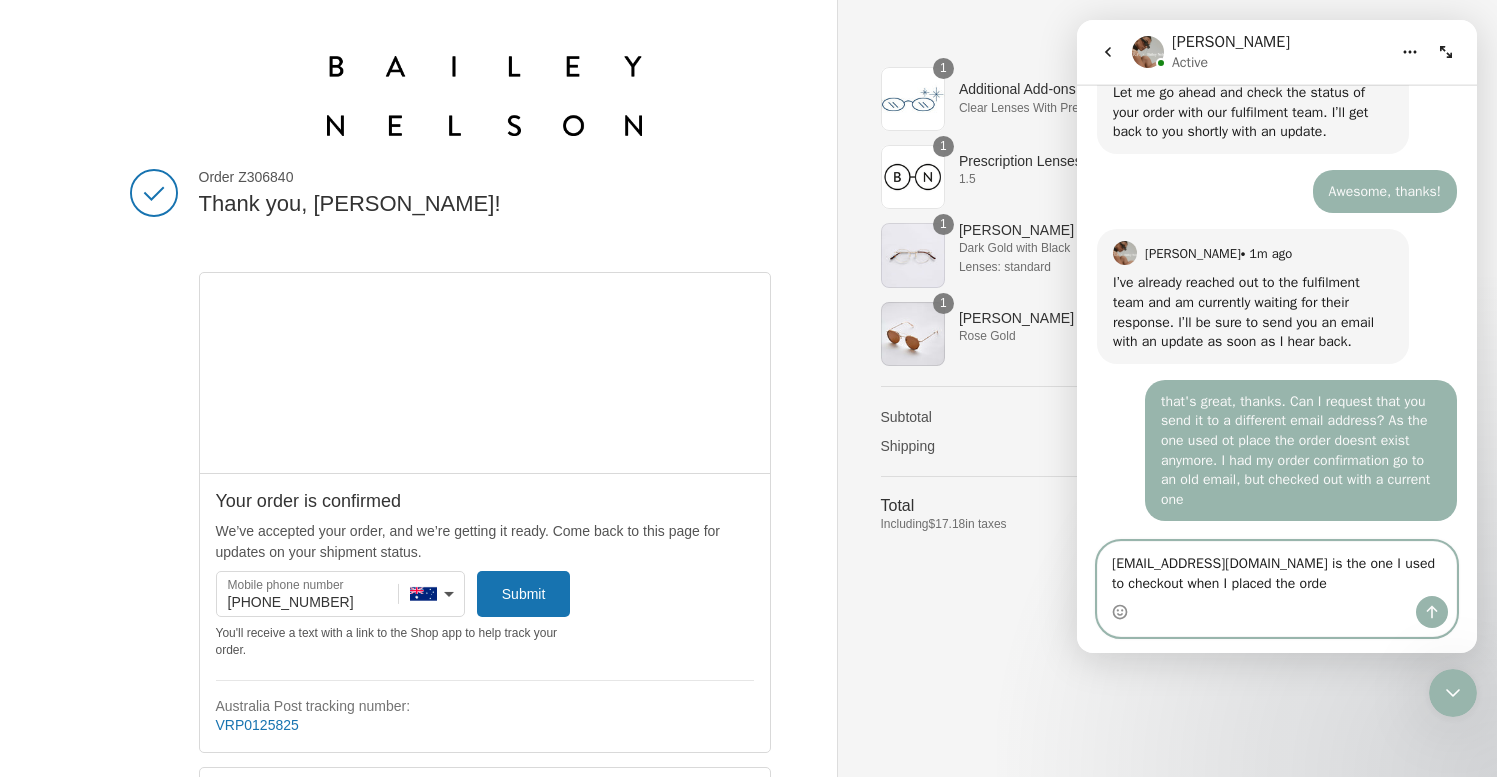 type on "[EMAIL_ADDRESS][DOMAIN_NAME] is the one I used to checkout when I placed the order" 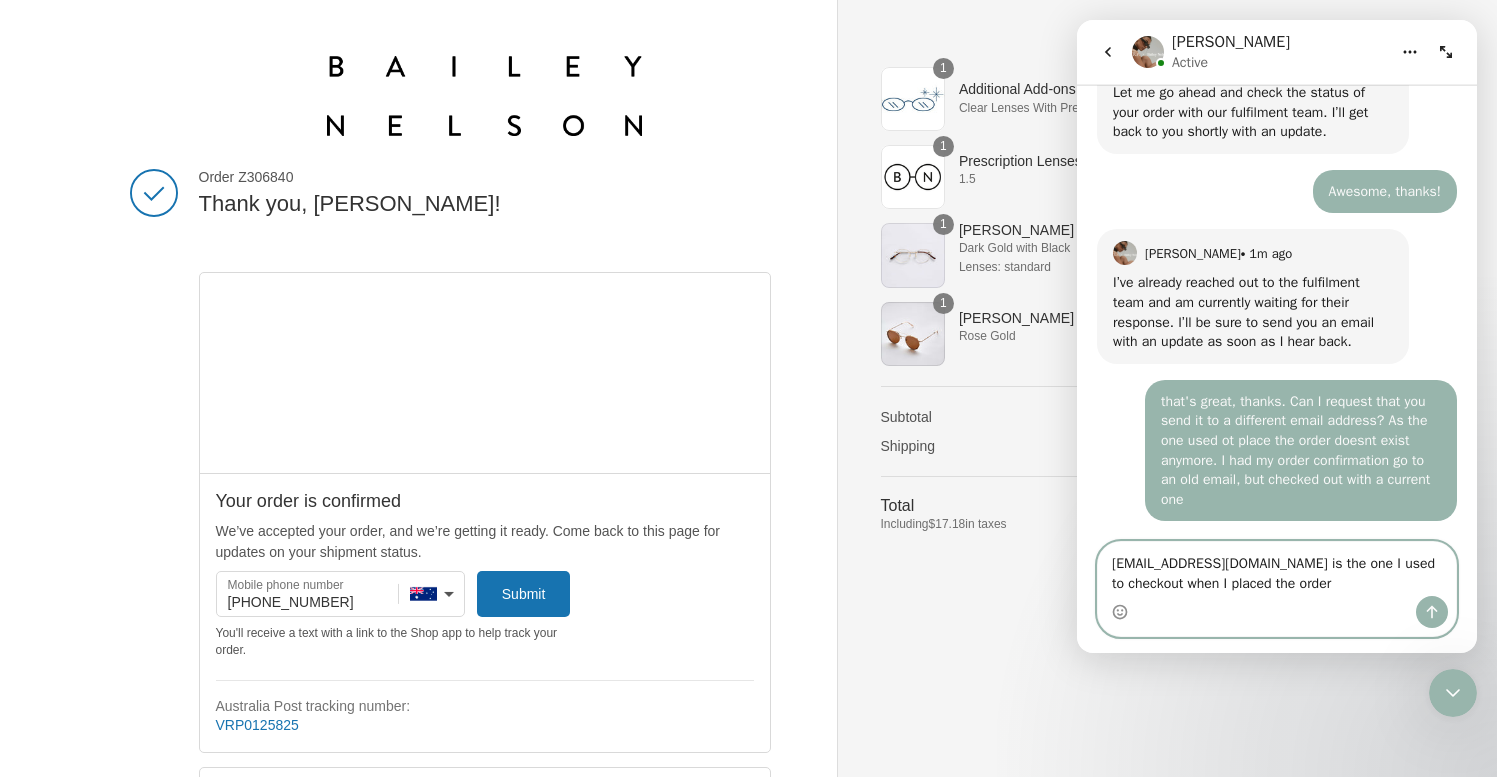 type 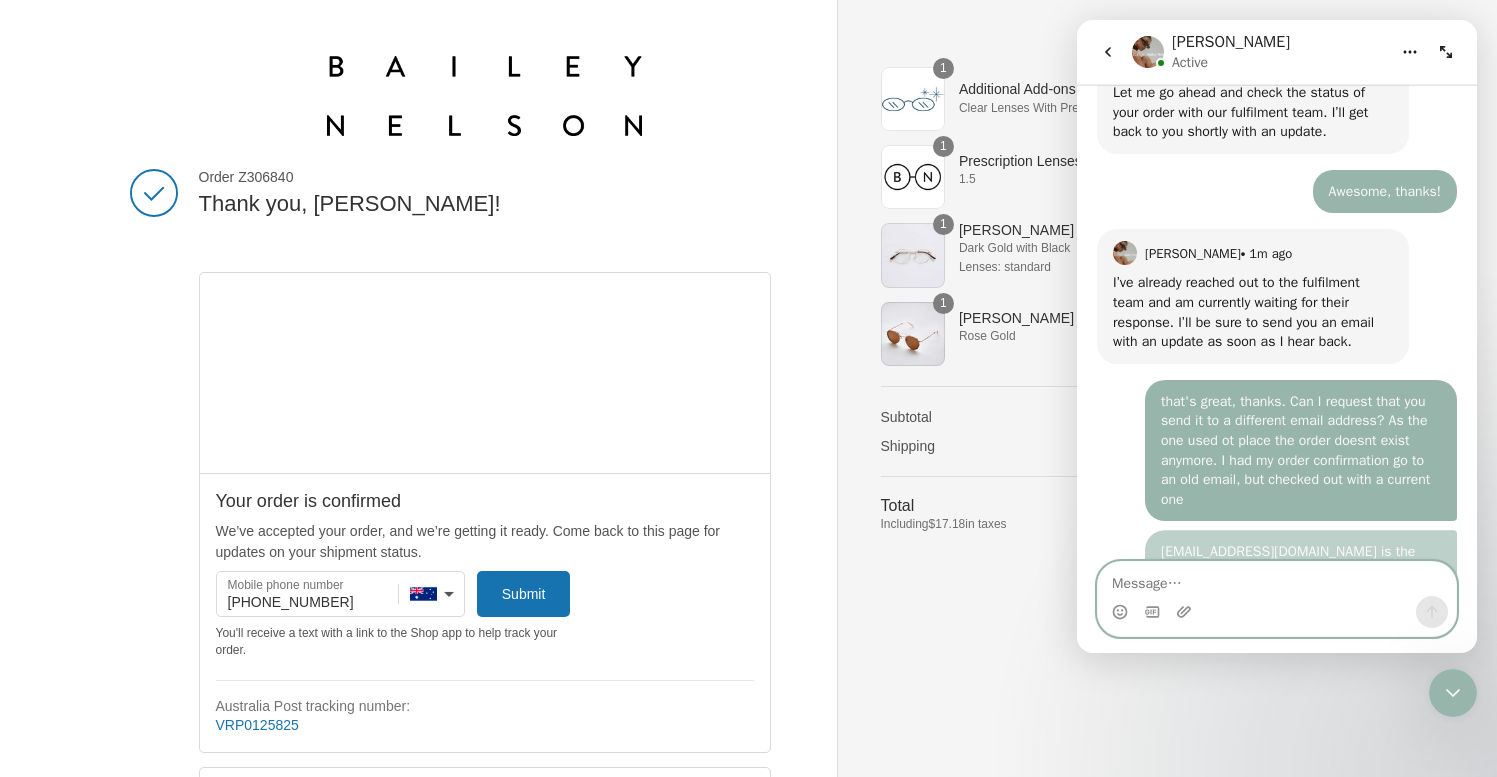 scroll, scrollTop: 2428, scrollLeft: 0, axis: vertical 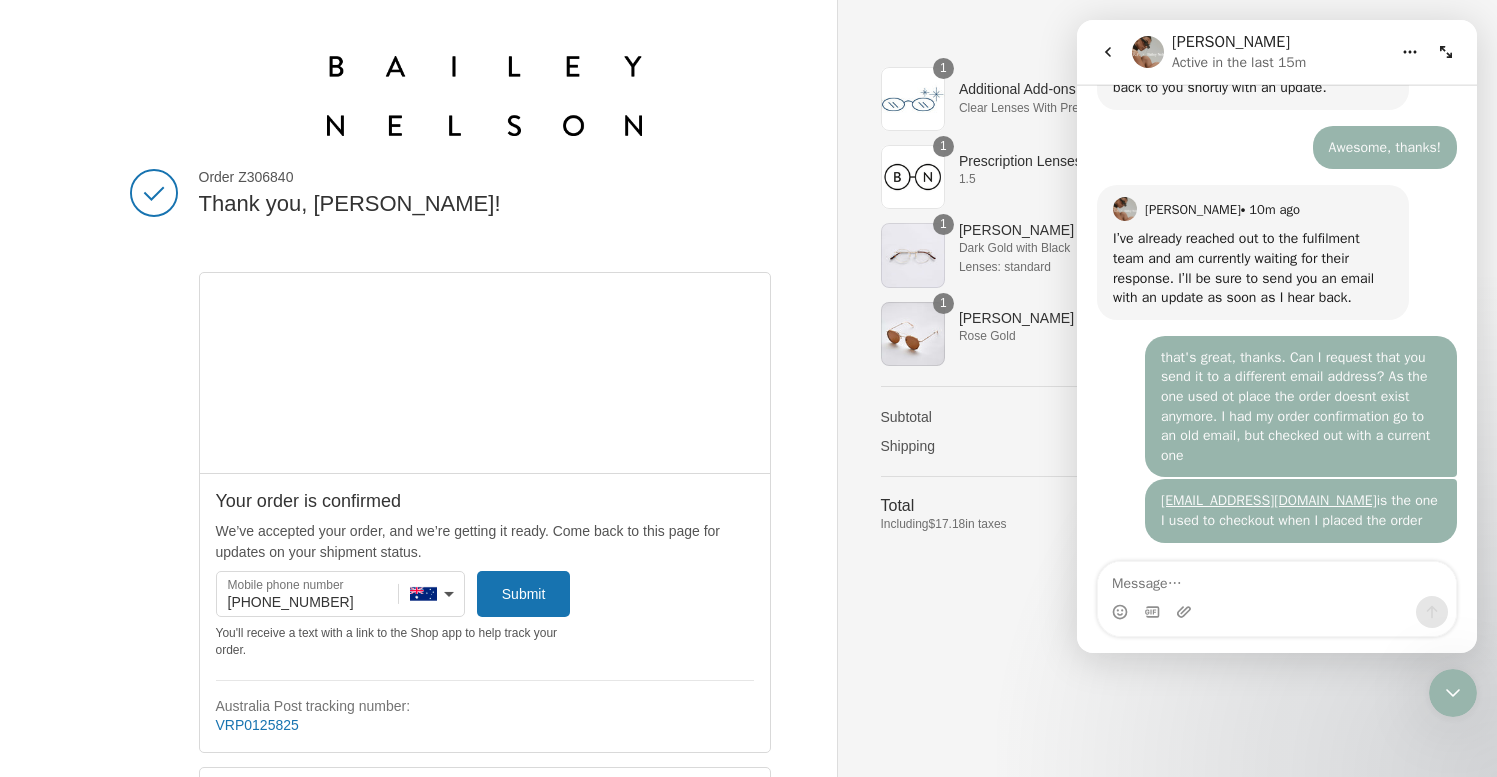 click on "Shopping cart
Product image
Description
Quantity
Price
1
Additional Add-ons
Clear Lenses With Premium AR Coat
1
$30.00
1
Prescription Lenses
1.5
1
Free
1
[PERSON_NAME]
Dark Gold with Black
Lenses: standard
1" at bounding box center [1090, 388] 